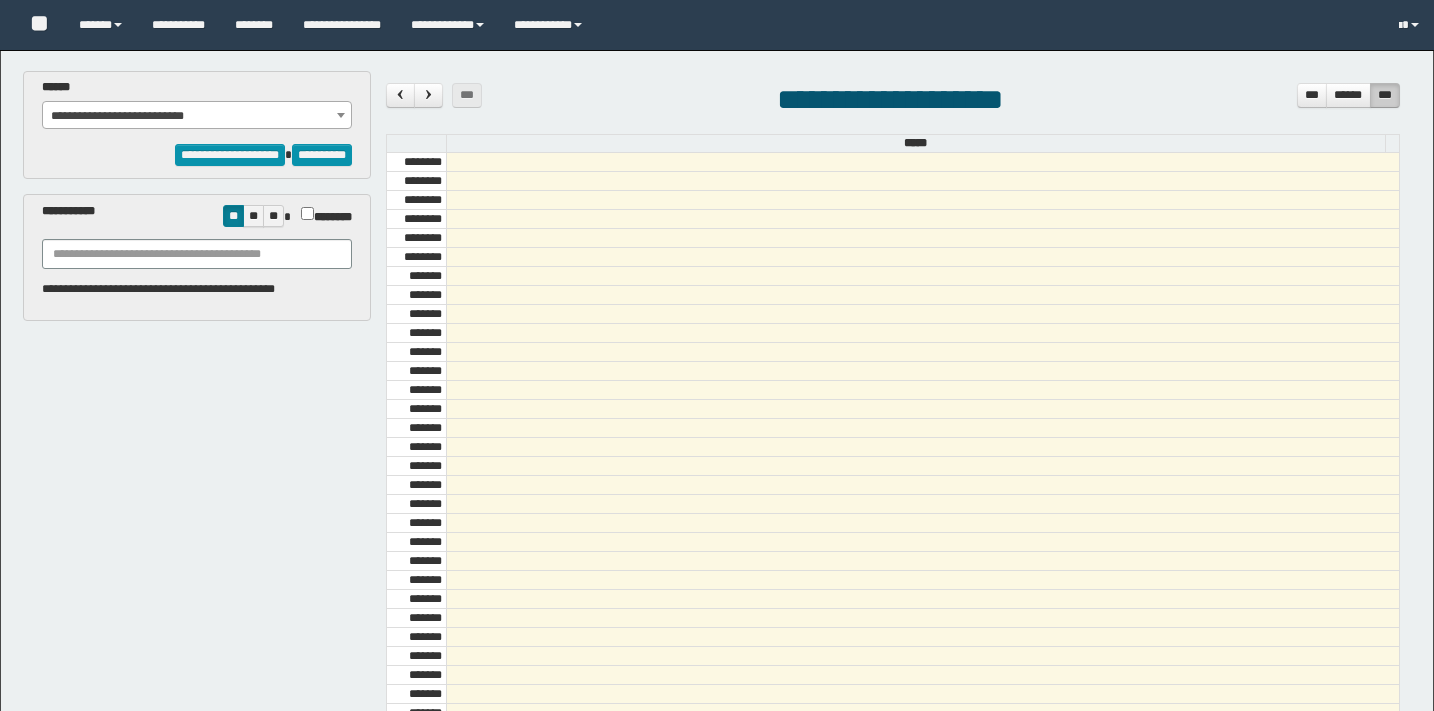 select on "*****" 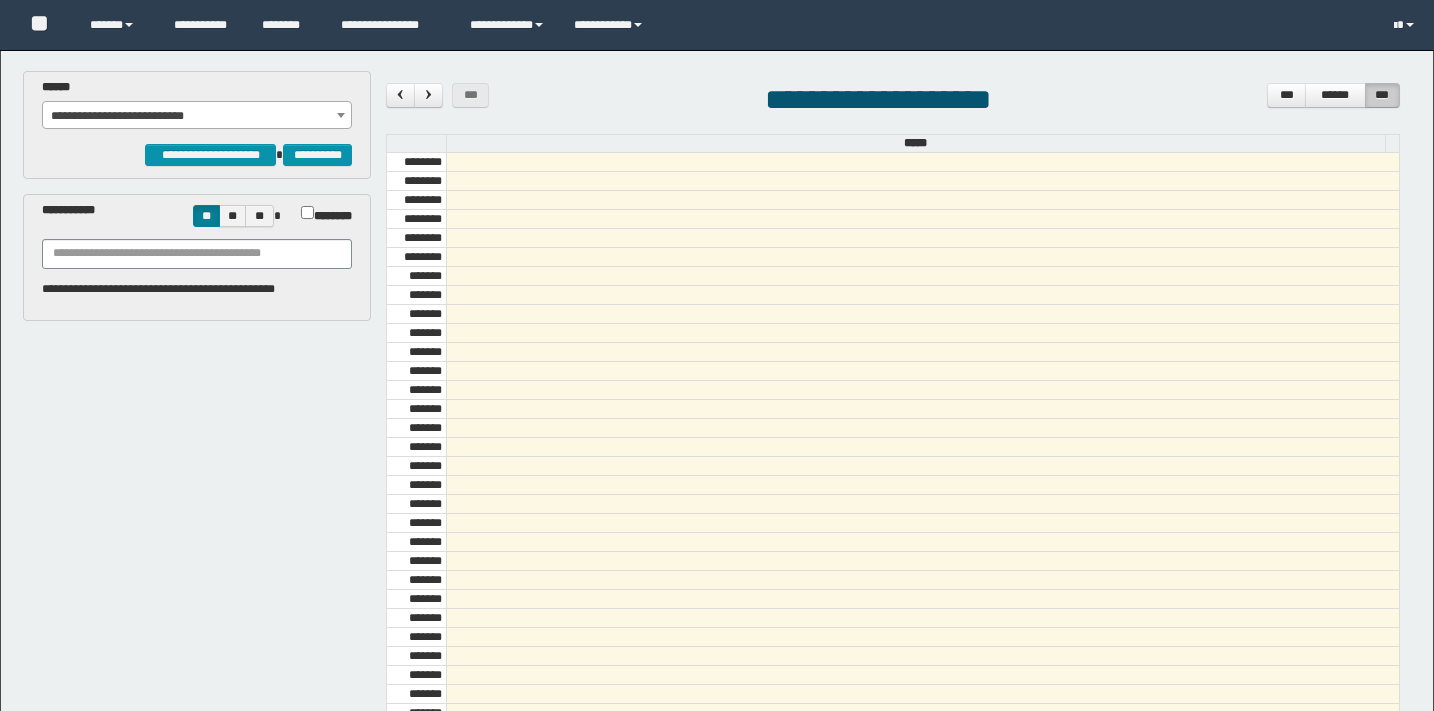 scroll, scrollTop: 0, scrollLeft: 0, axis: both 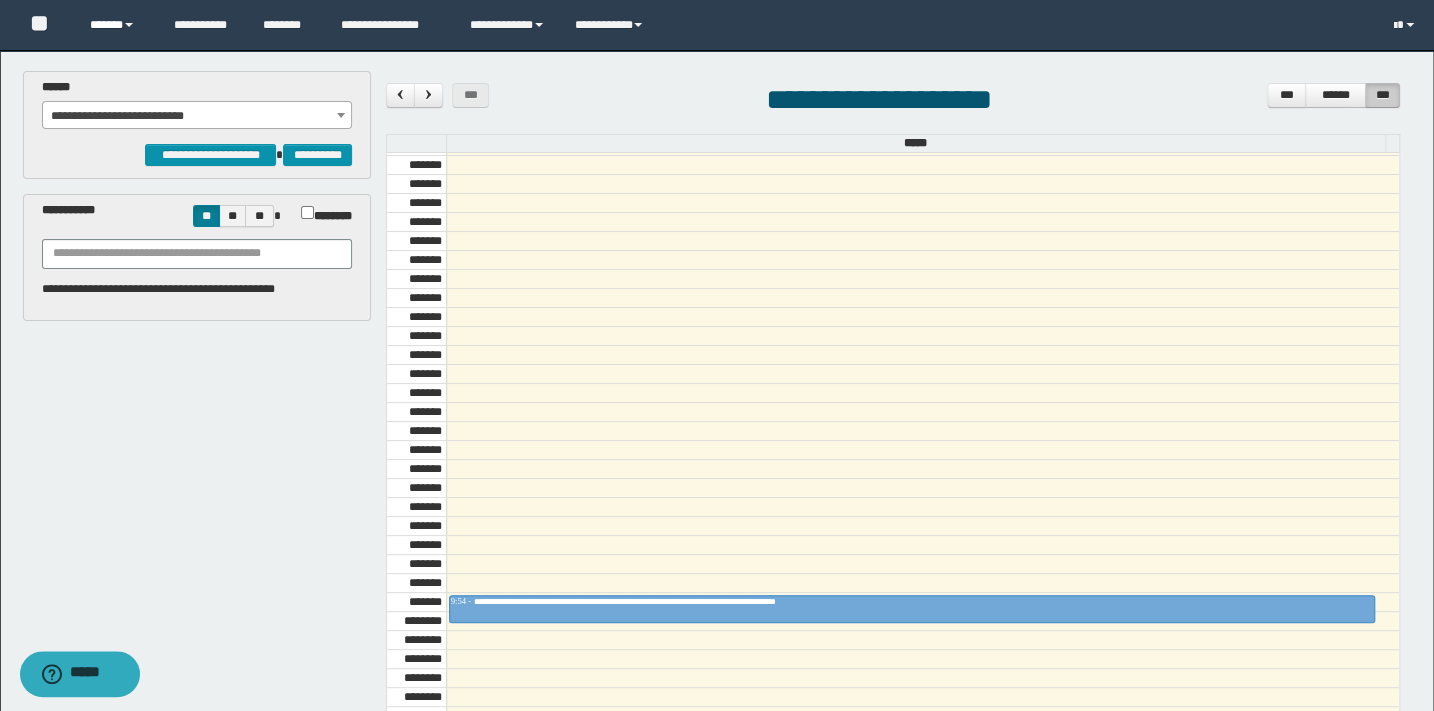 click on "******" at bounding box center [117, 25] 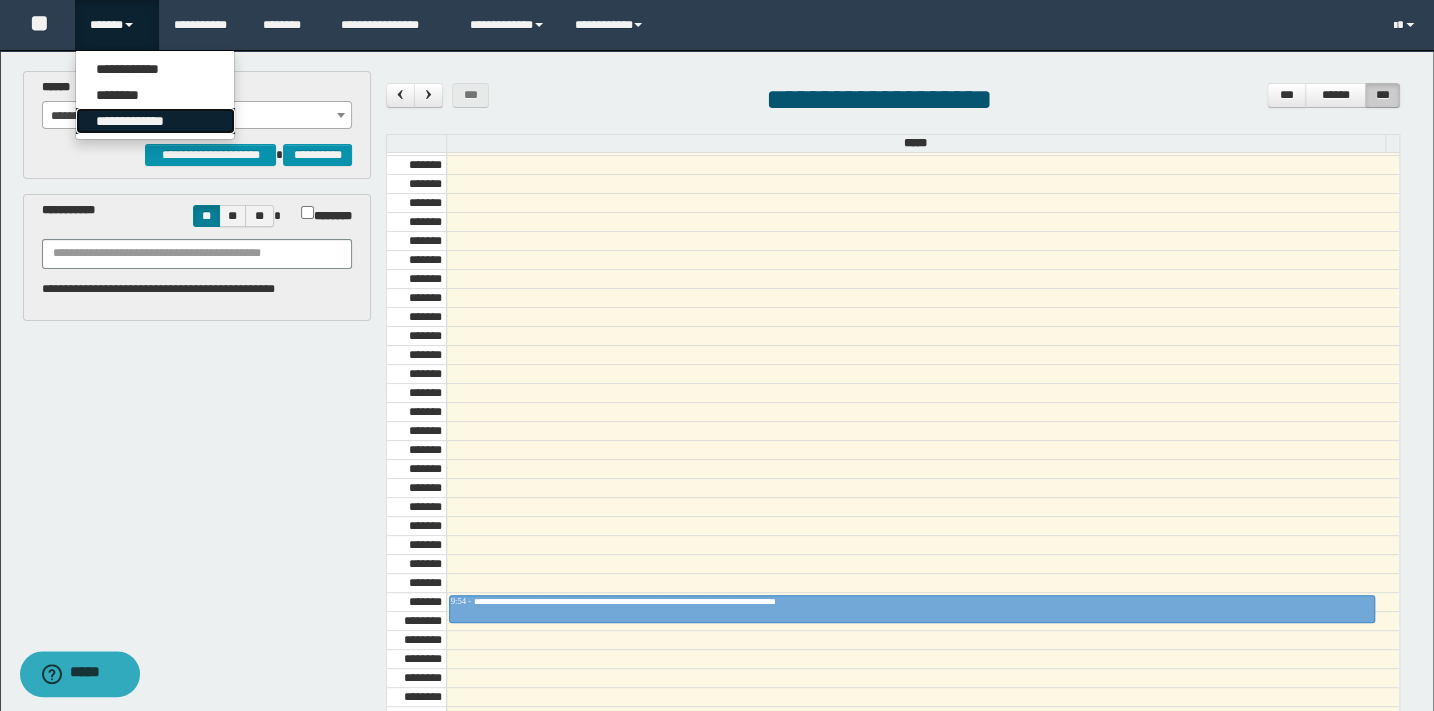 click on "**********" at bounding box center [155, 121] 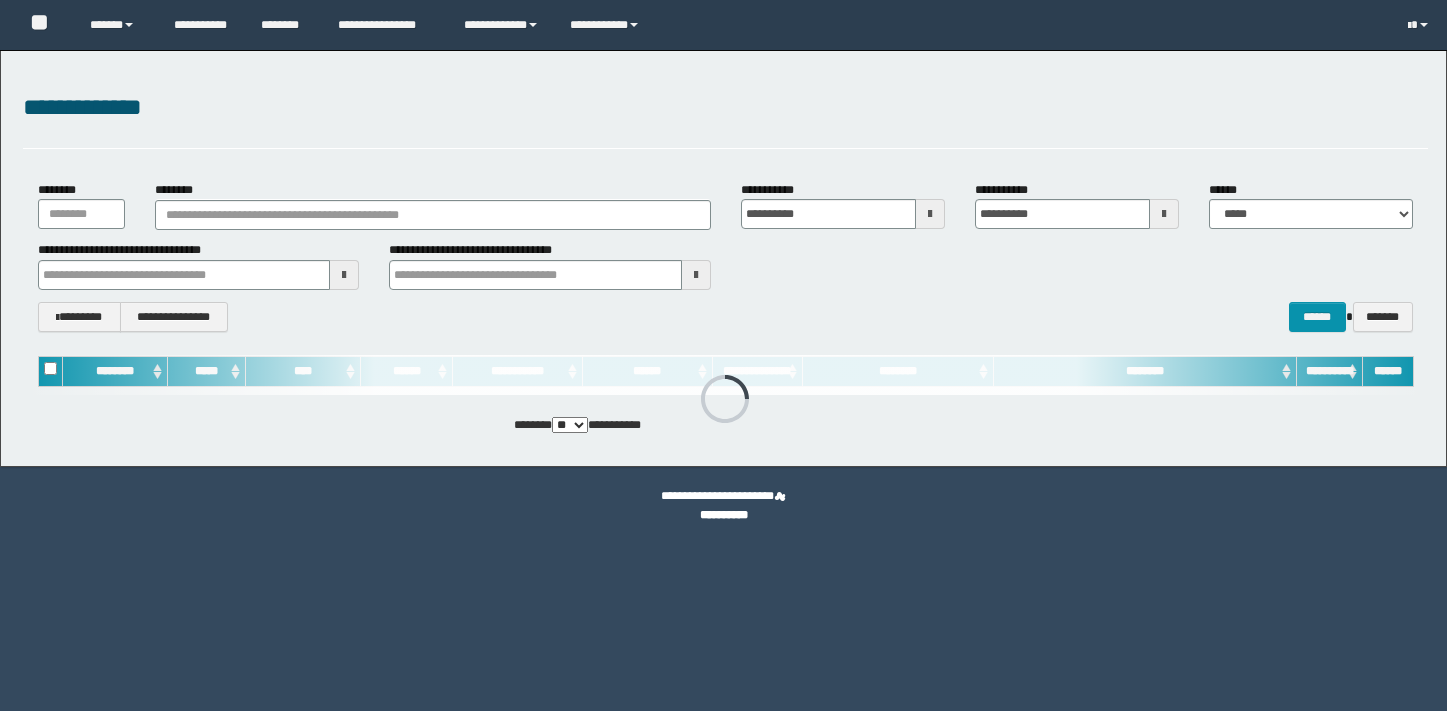 scroll, scrollTop: 0, scrollLeft: 0, axis: both 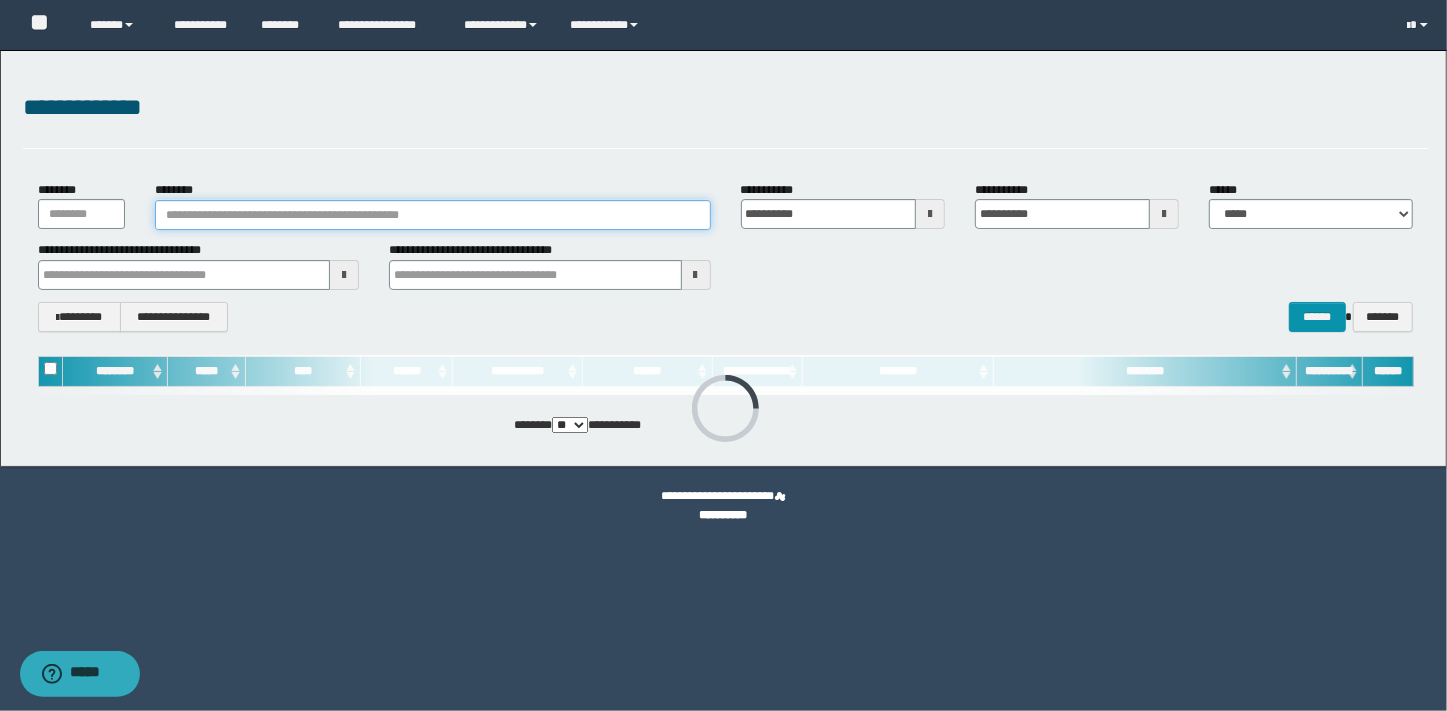 click on "********" at bounding box center [433, 215] 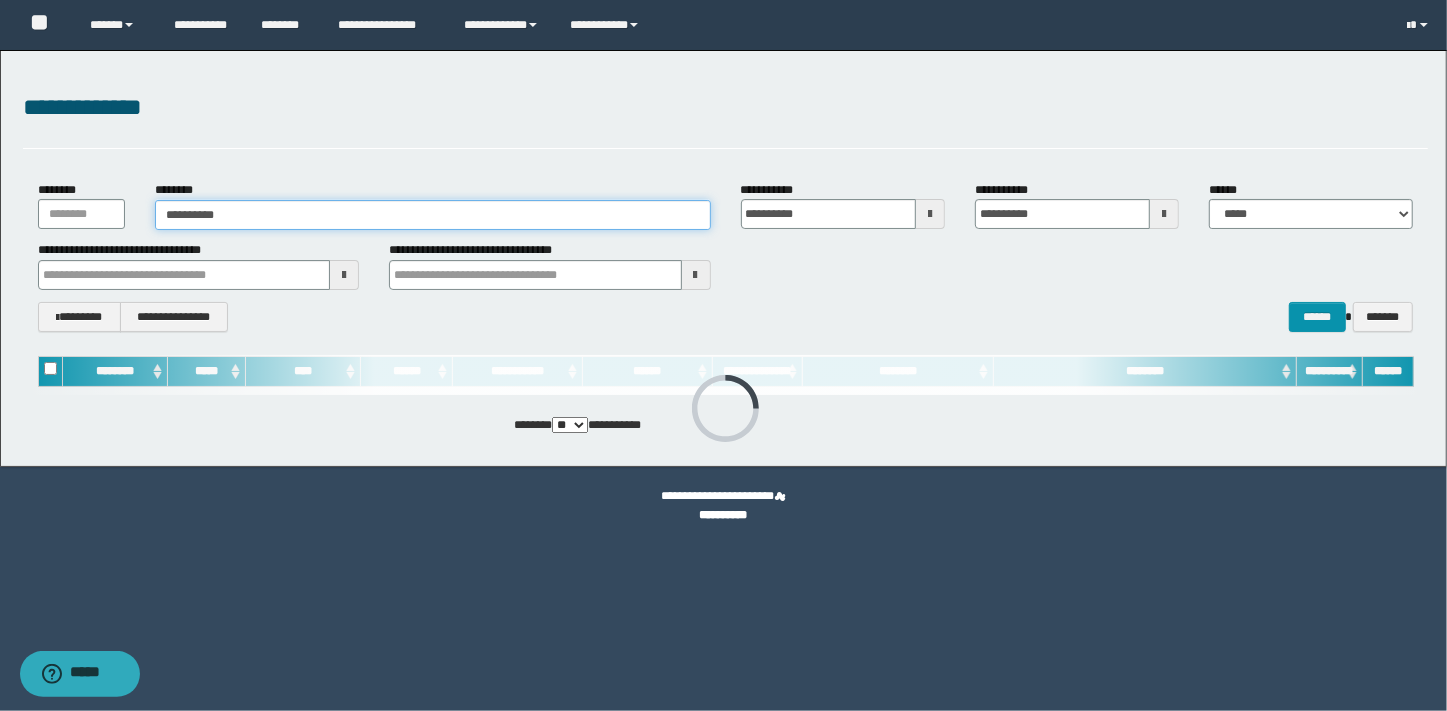 type on "**********" 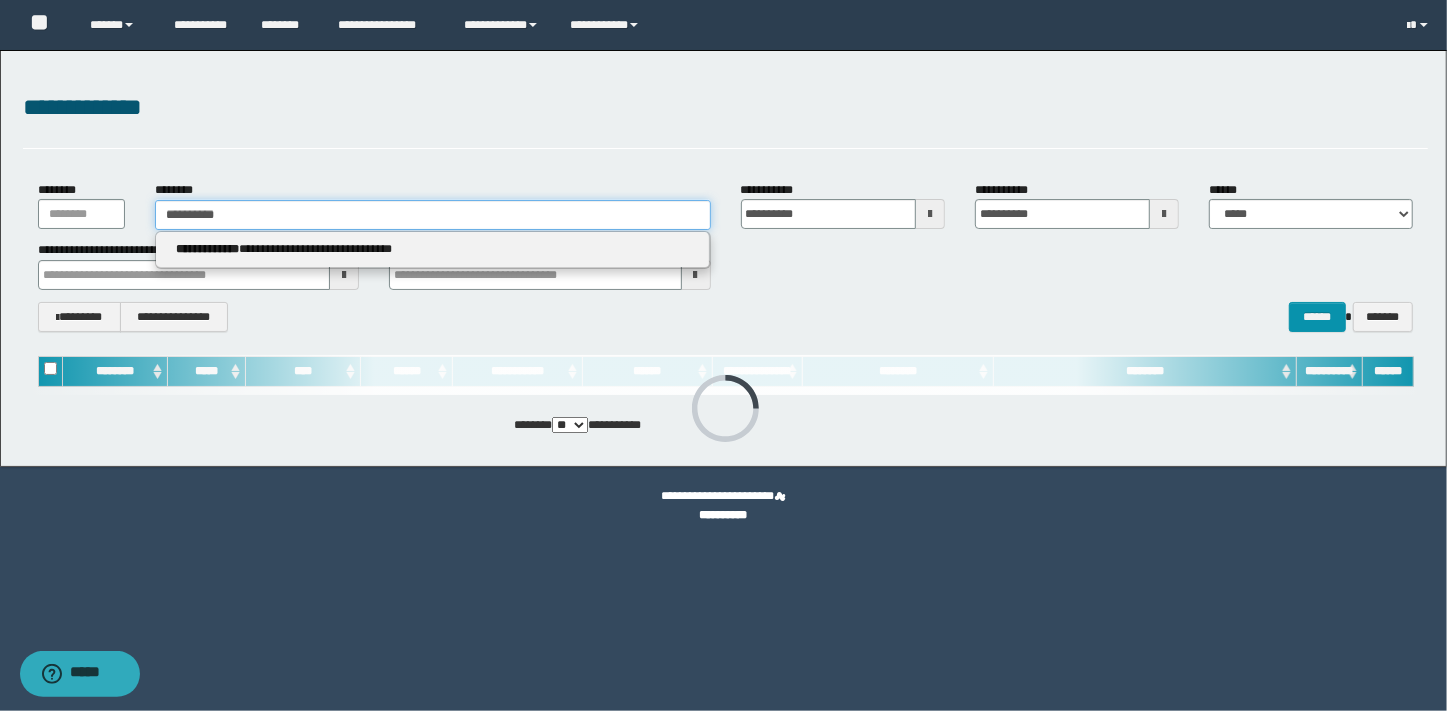 type on "**********" 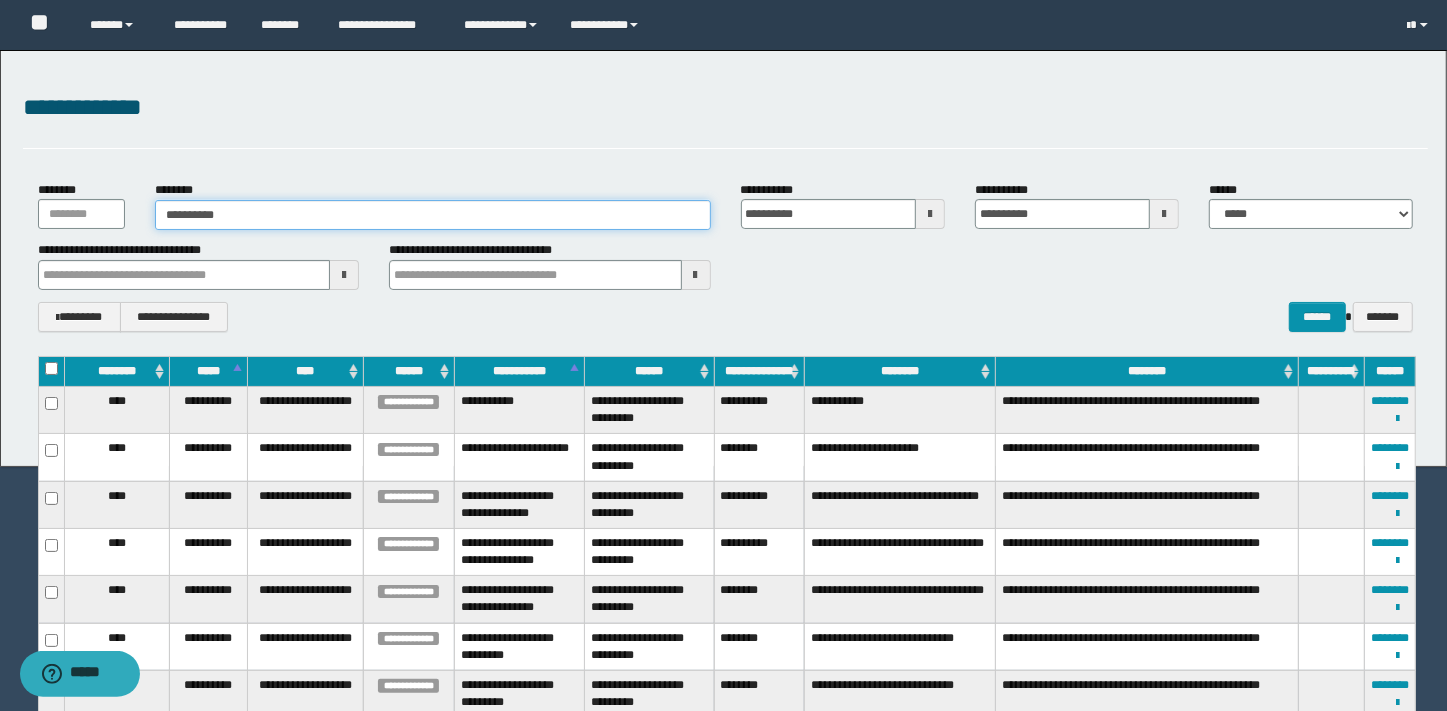 type on "**********" 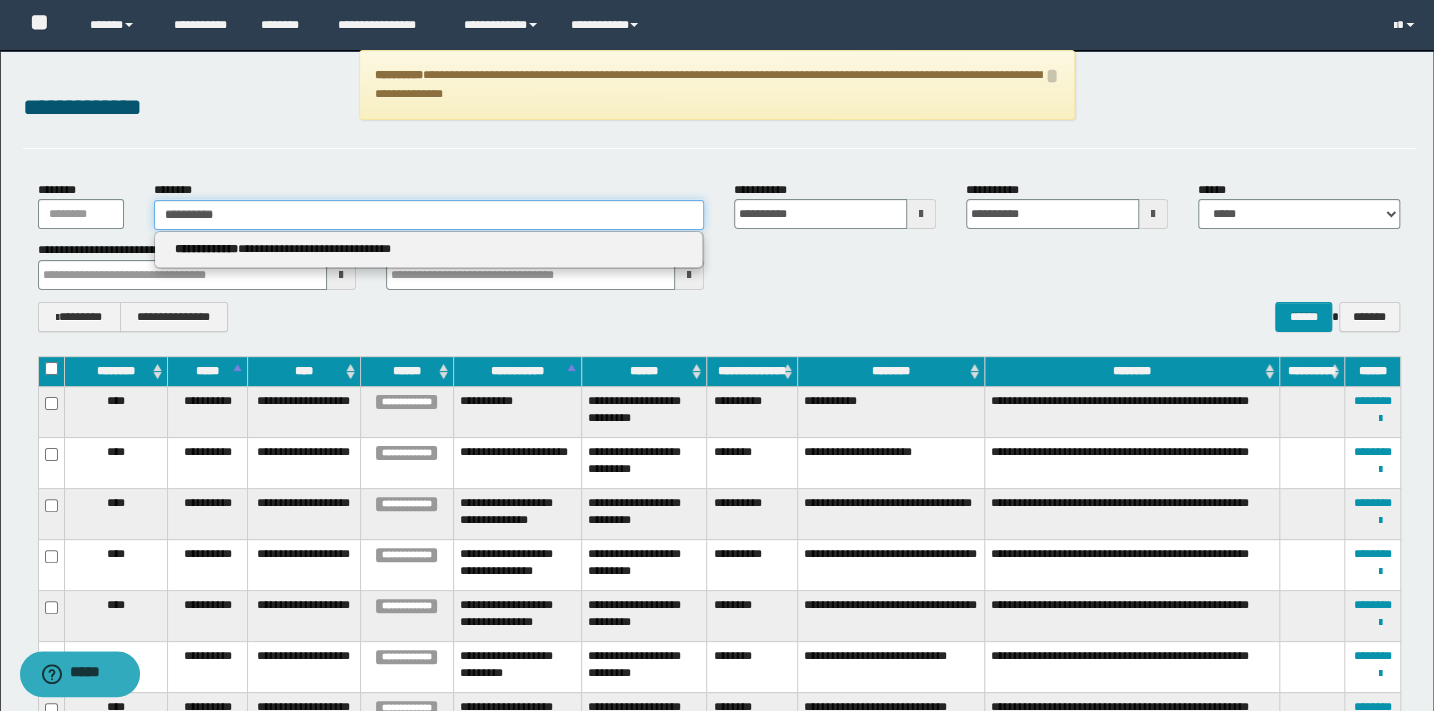 drag, startPoint x: 214, startPoint y: 208, endPoint x: 107, endPoint y: 212, distance: 107.07474 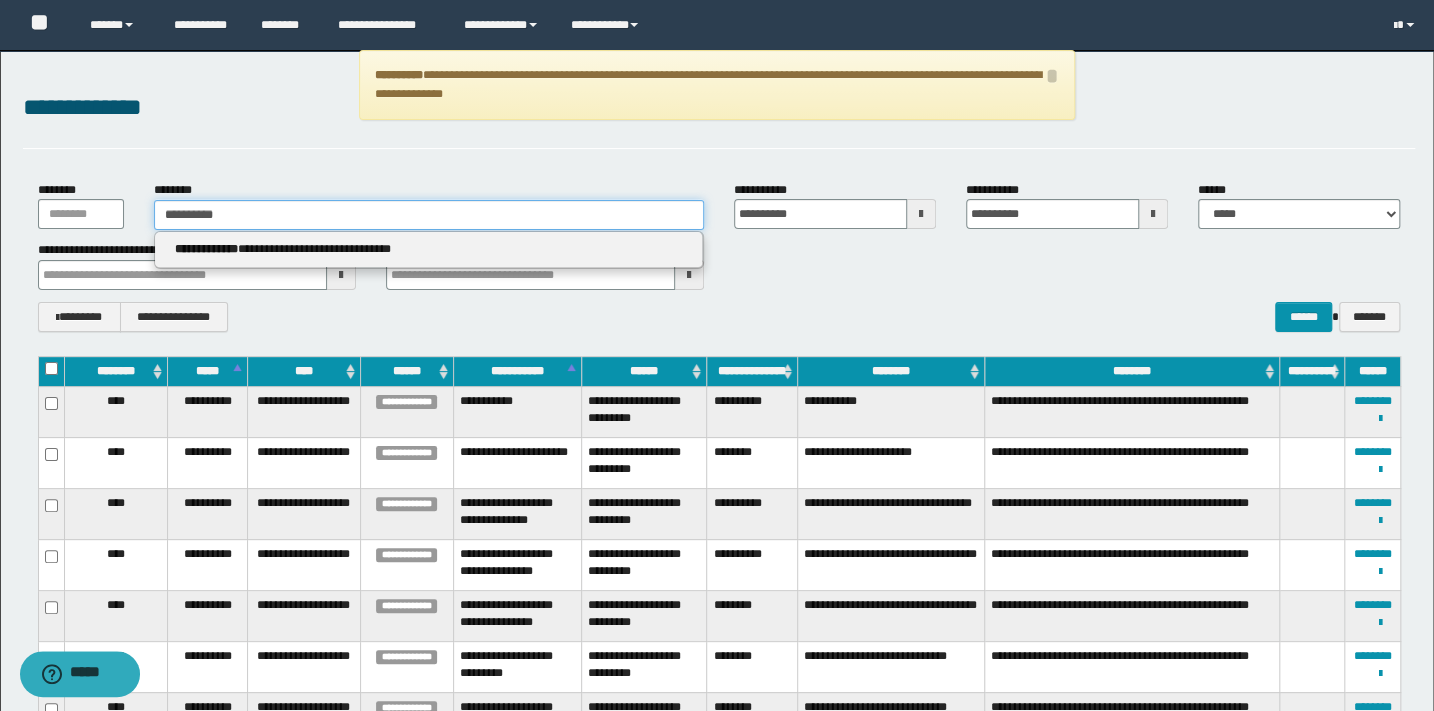 type on "********" 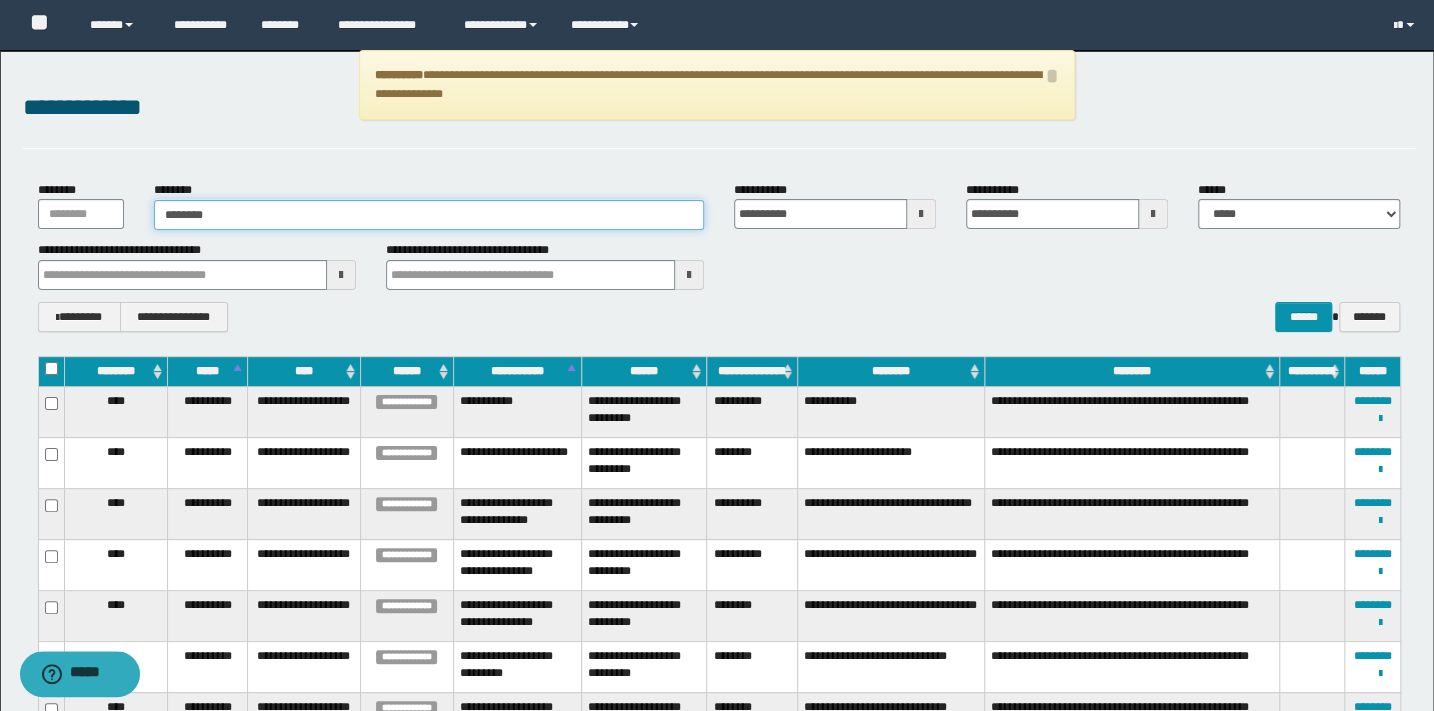 type on "********" 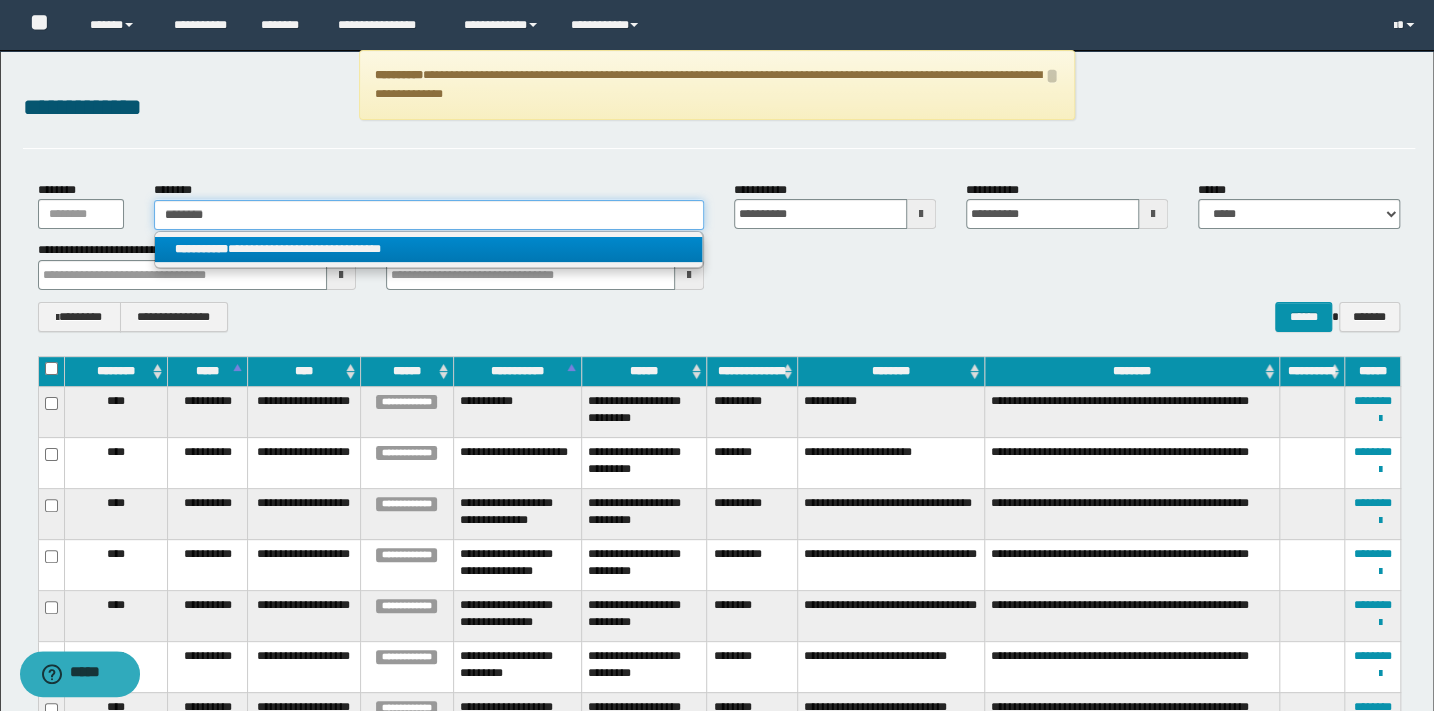 type on "********" 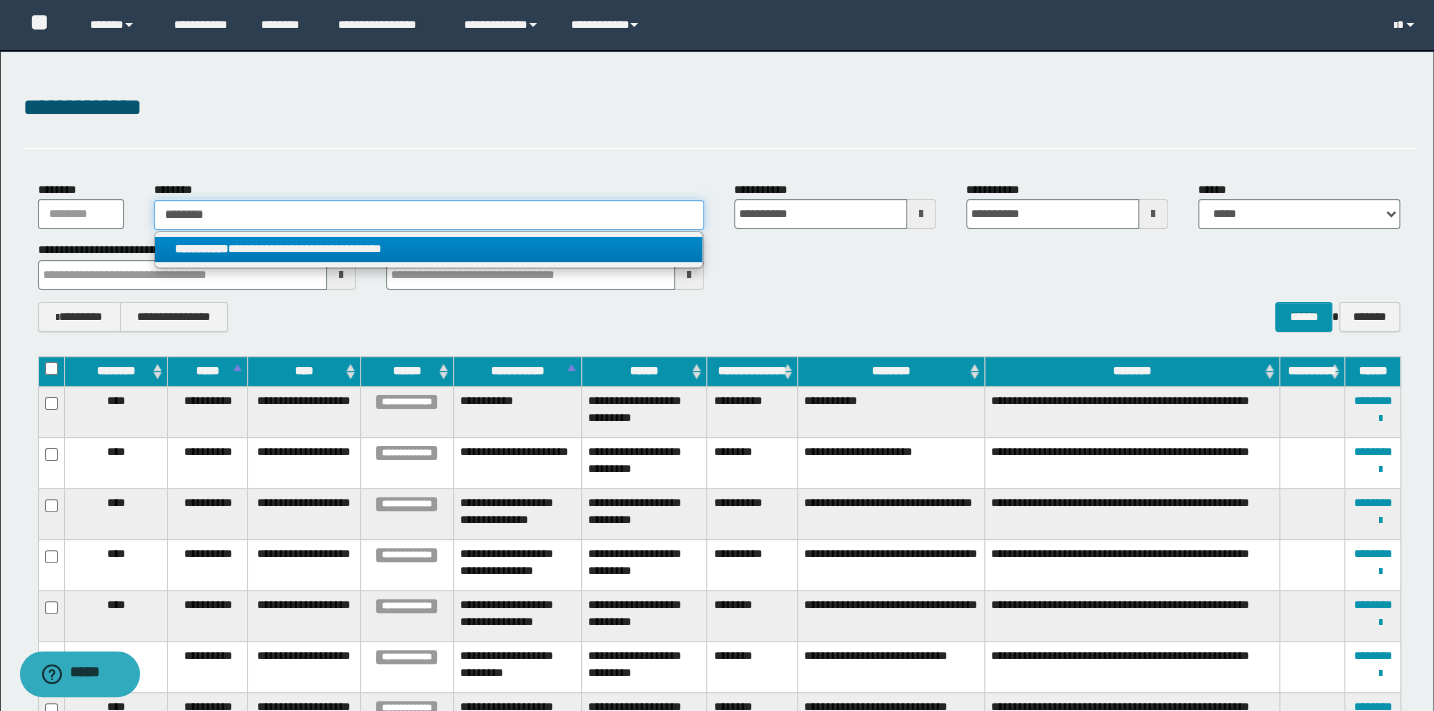click on "********" at bounding box center (429, 215) 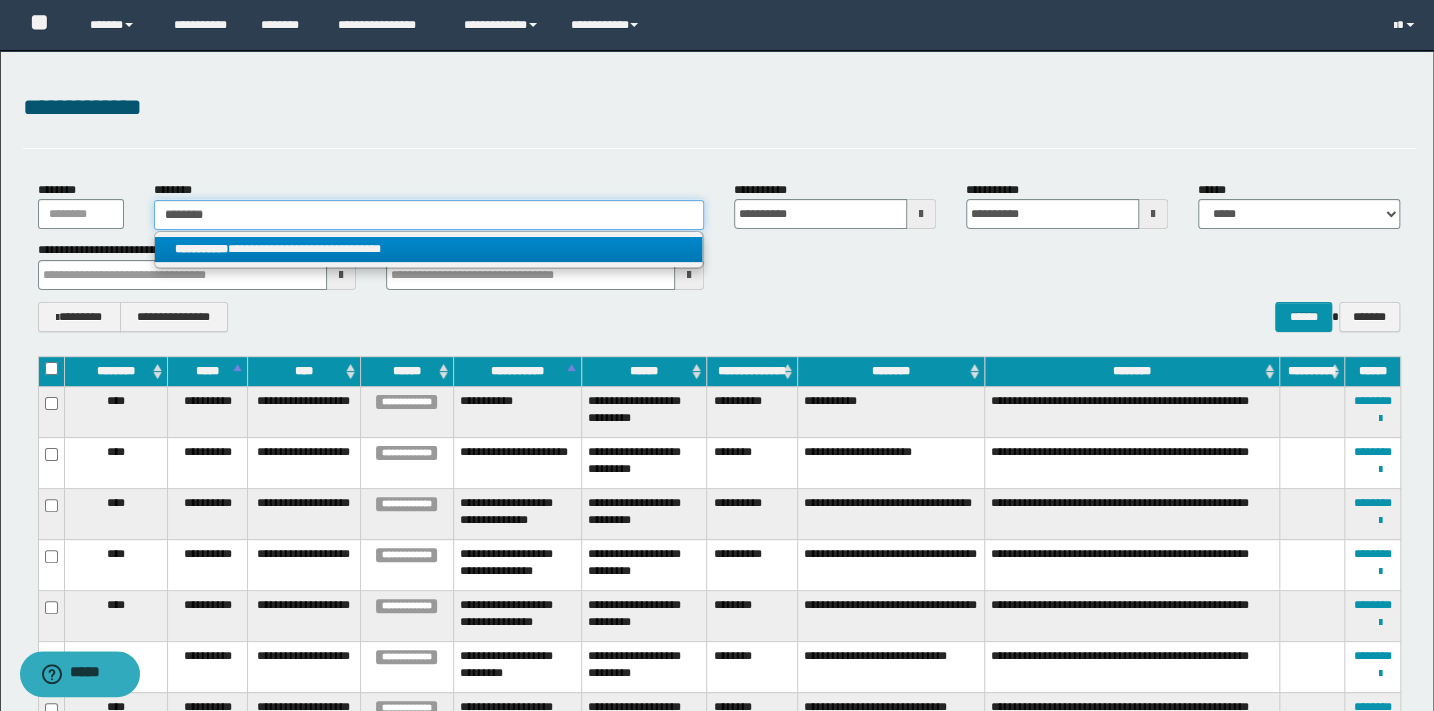 type on "**********" 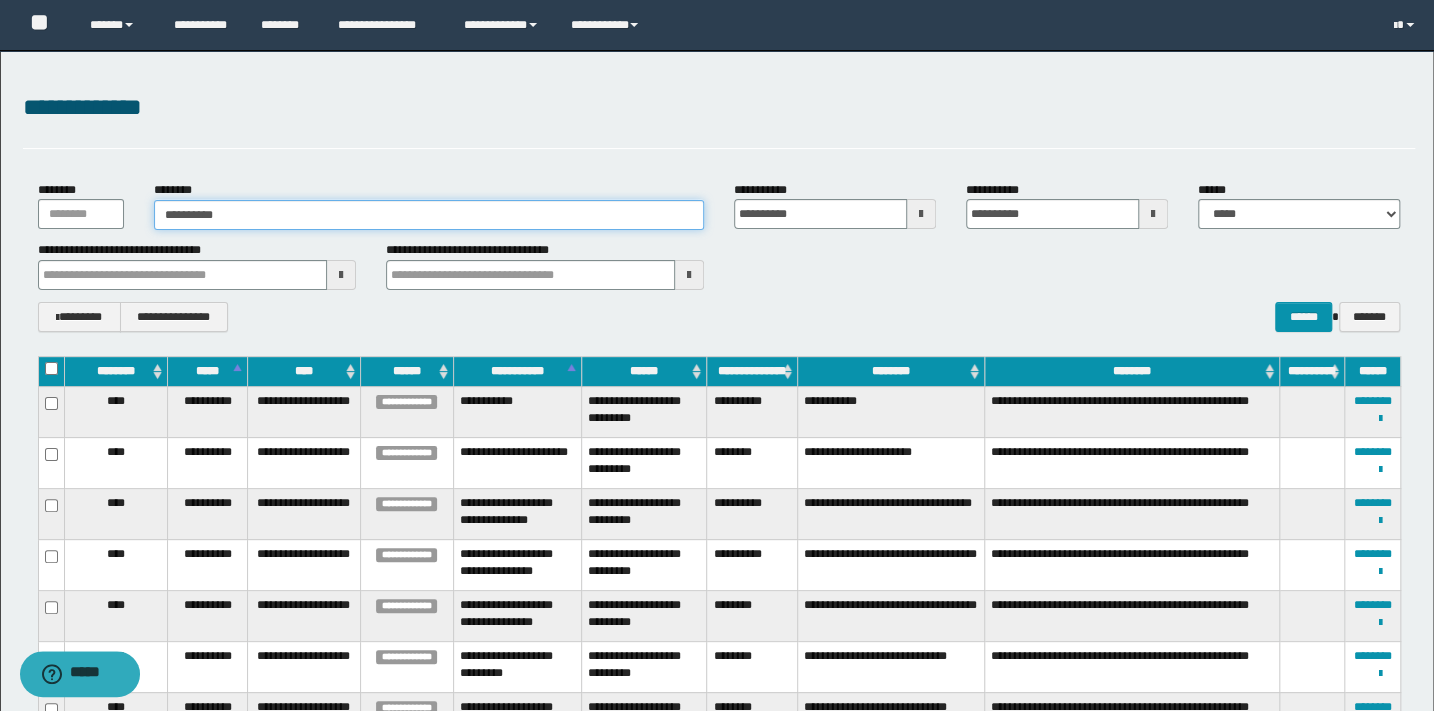 type on "**********" 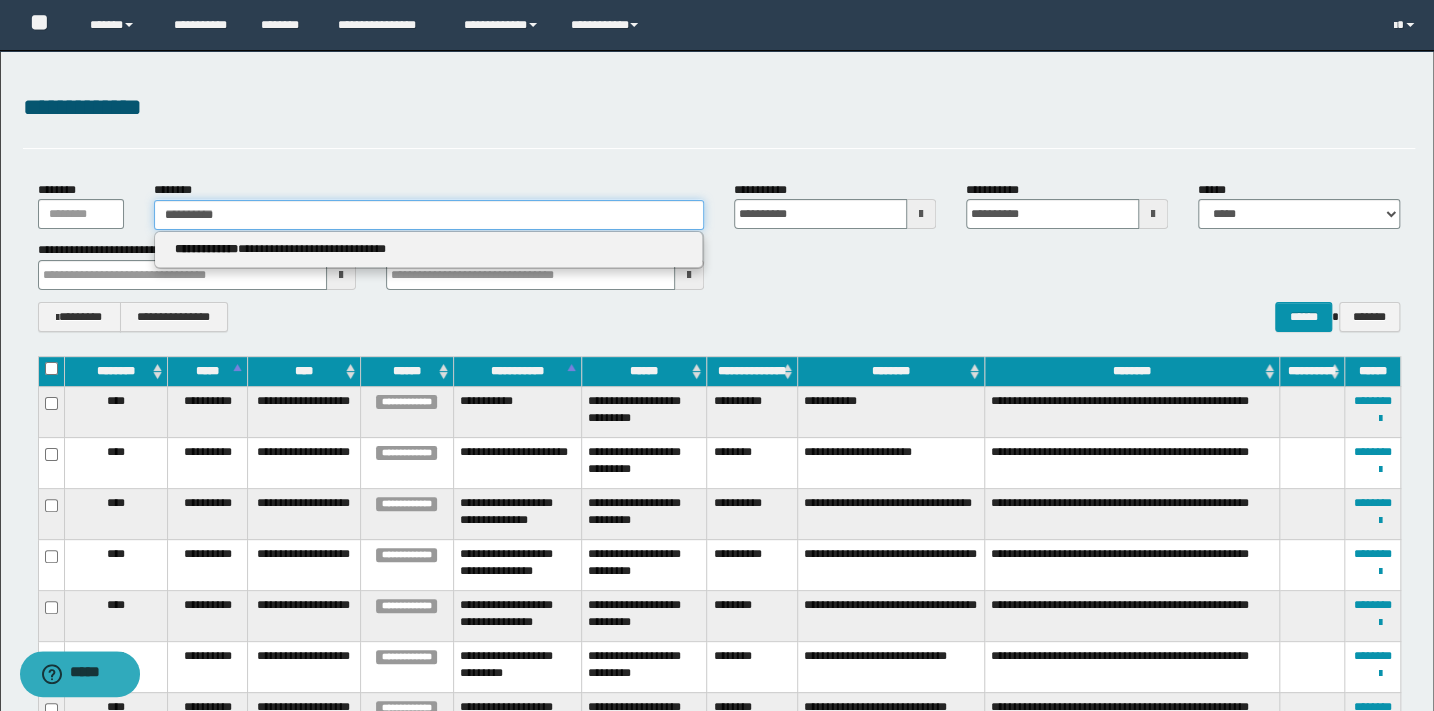type on "**********" 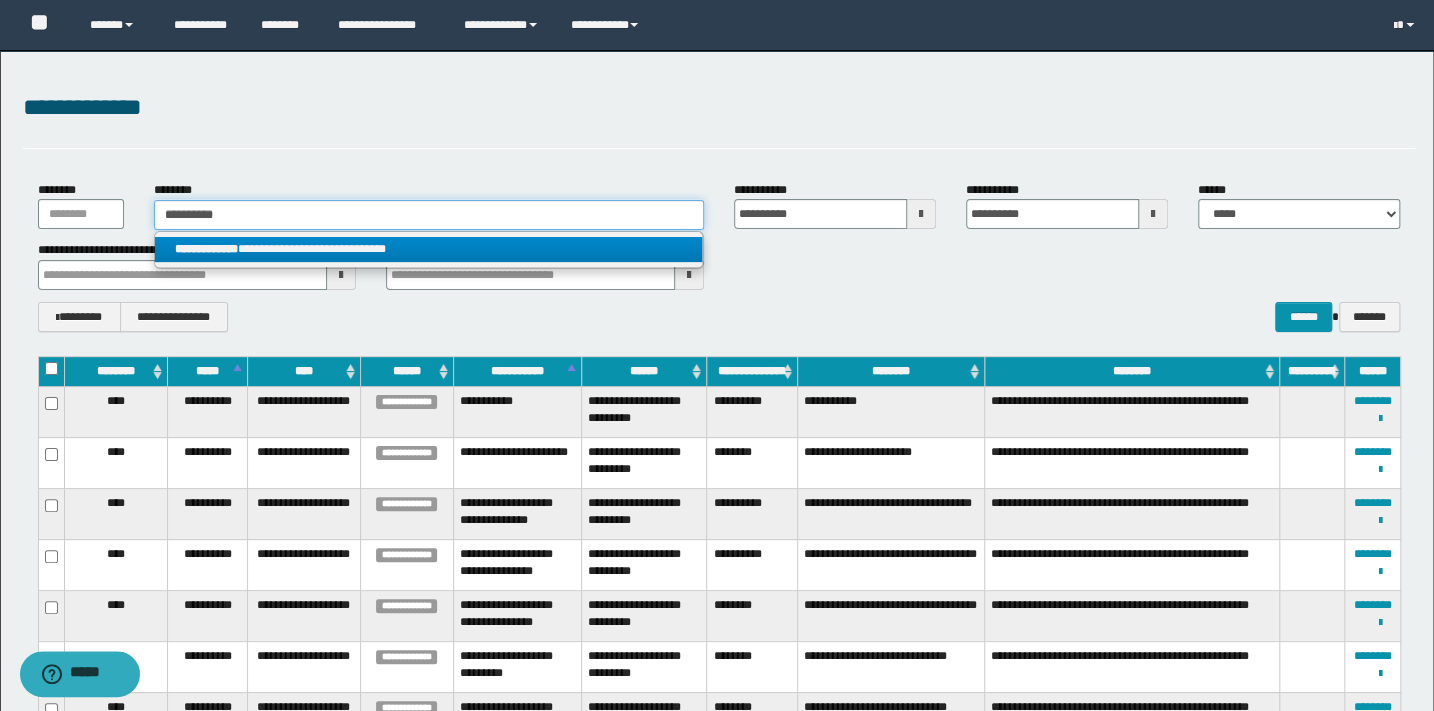 drag, startPoint x: 135, startPoint y: 210, endPoint x: 111, endPoint y: 210, distance: 24 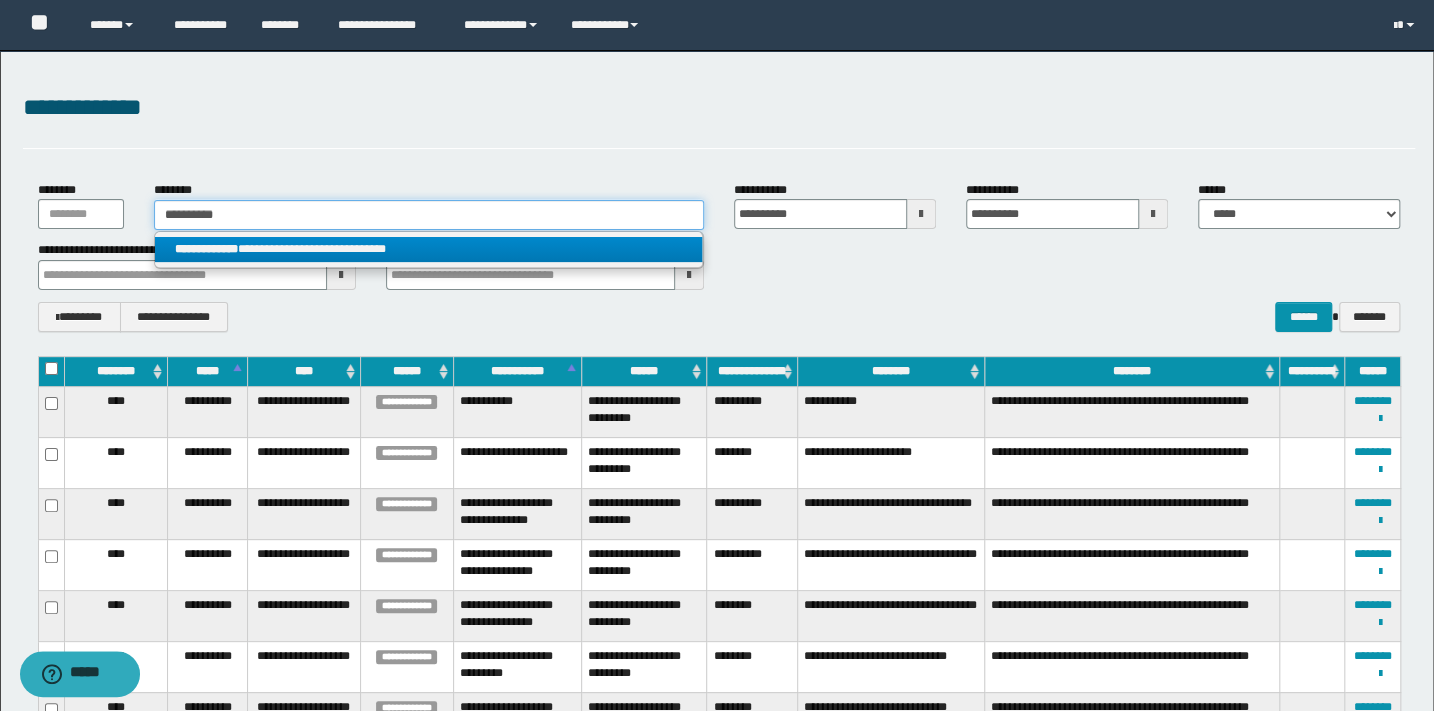 type 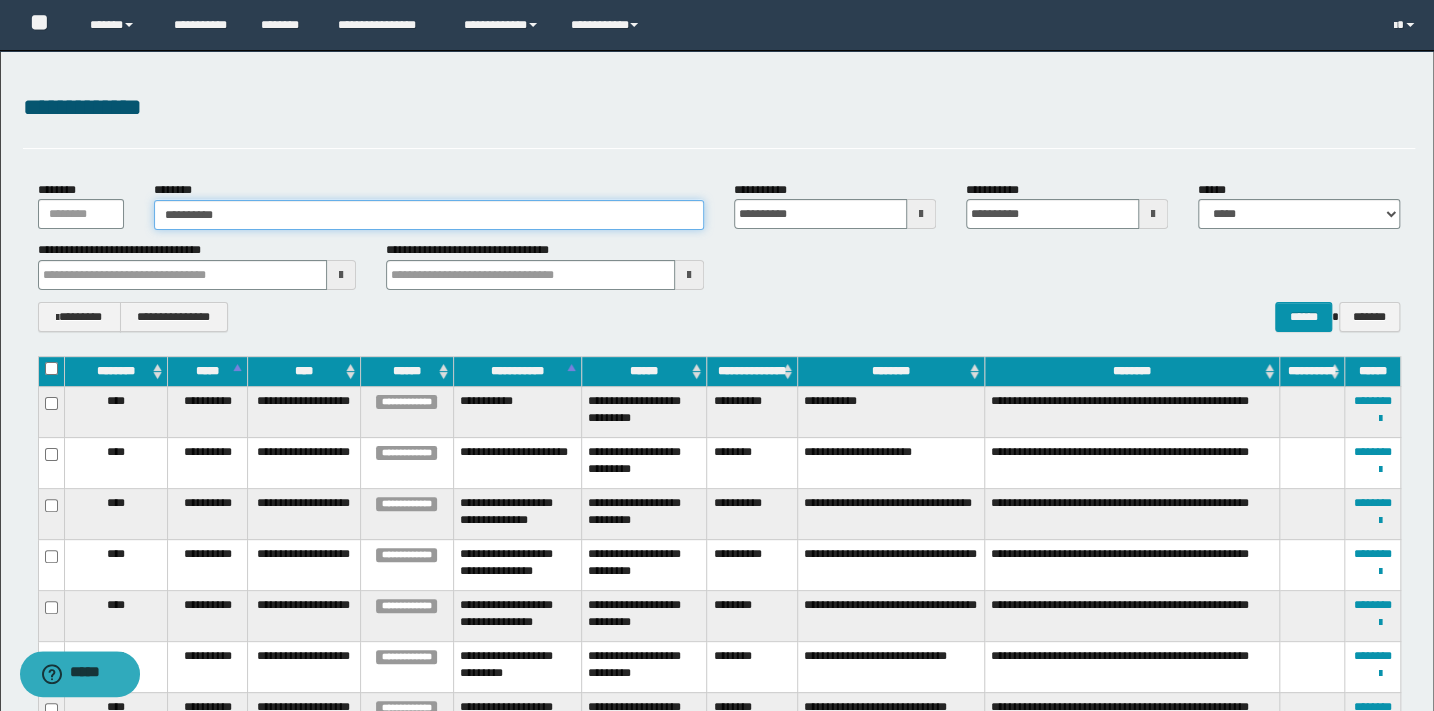 type on "**********" 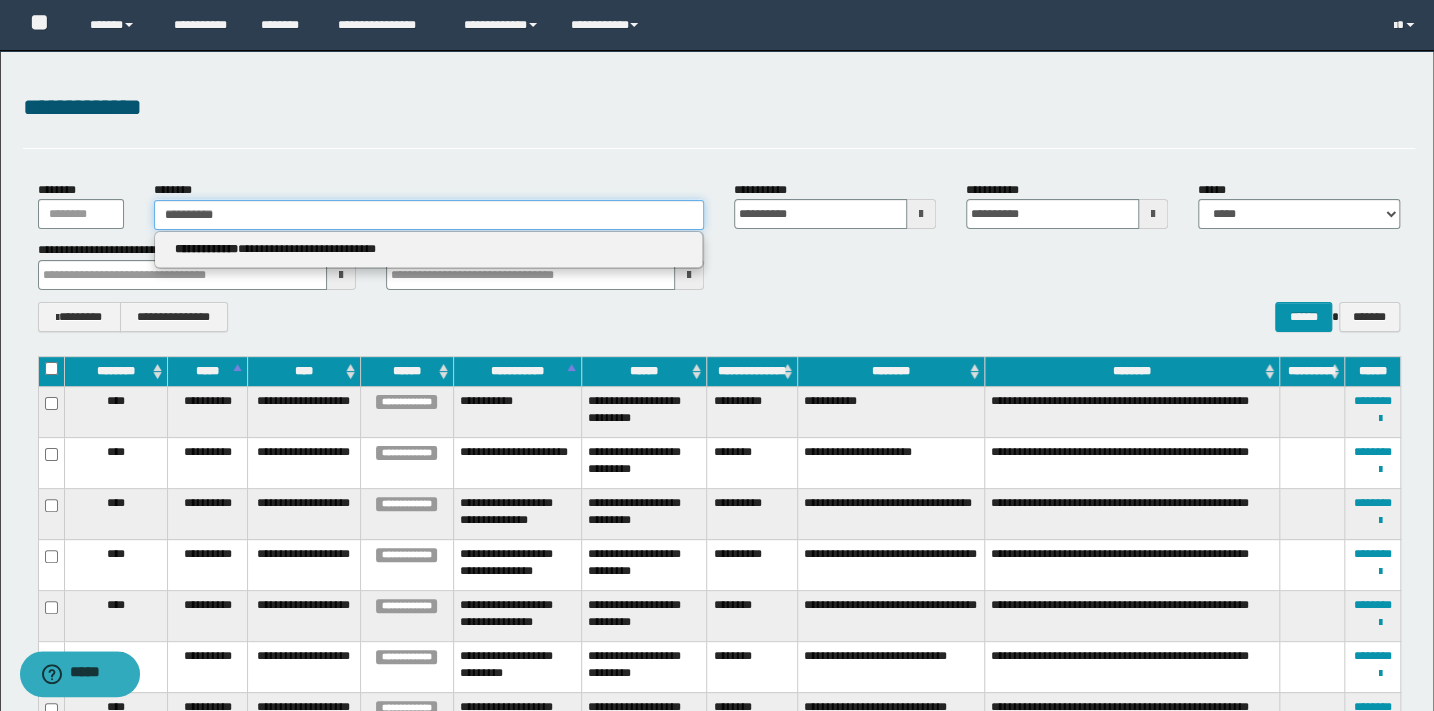 type on "**********" 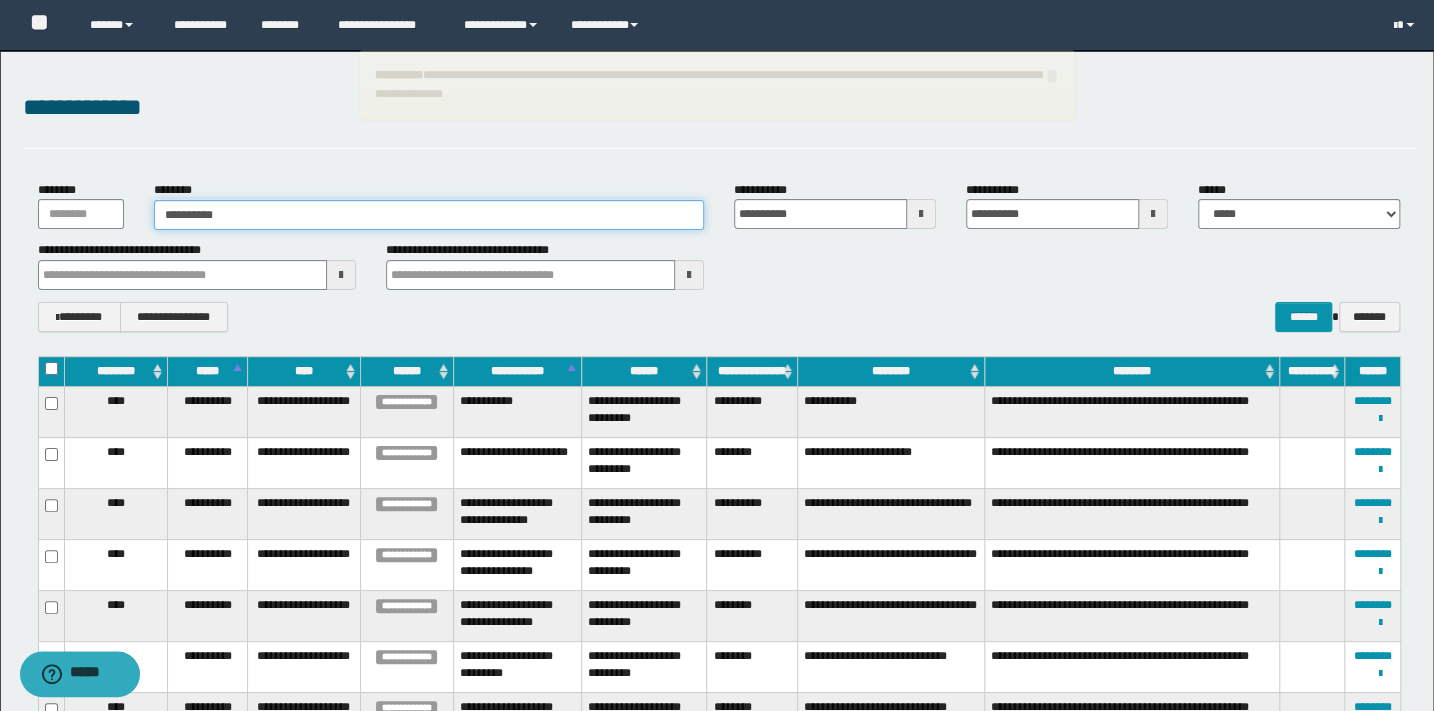 type on "**********" 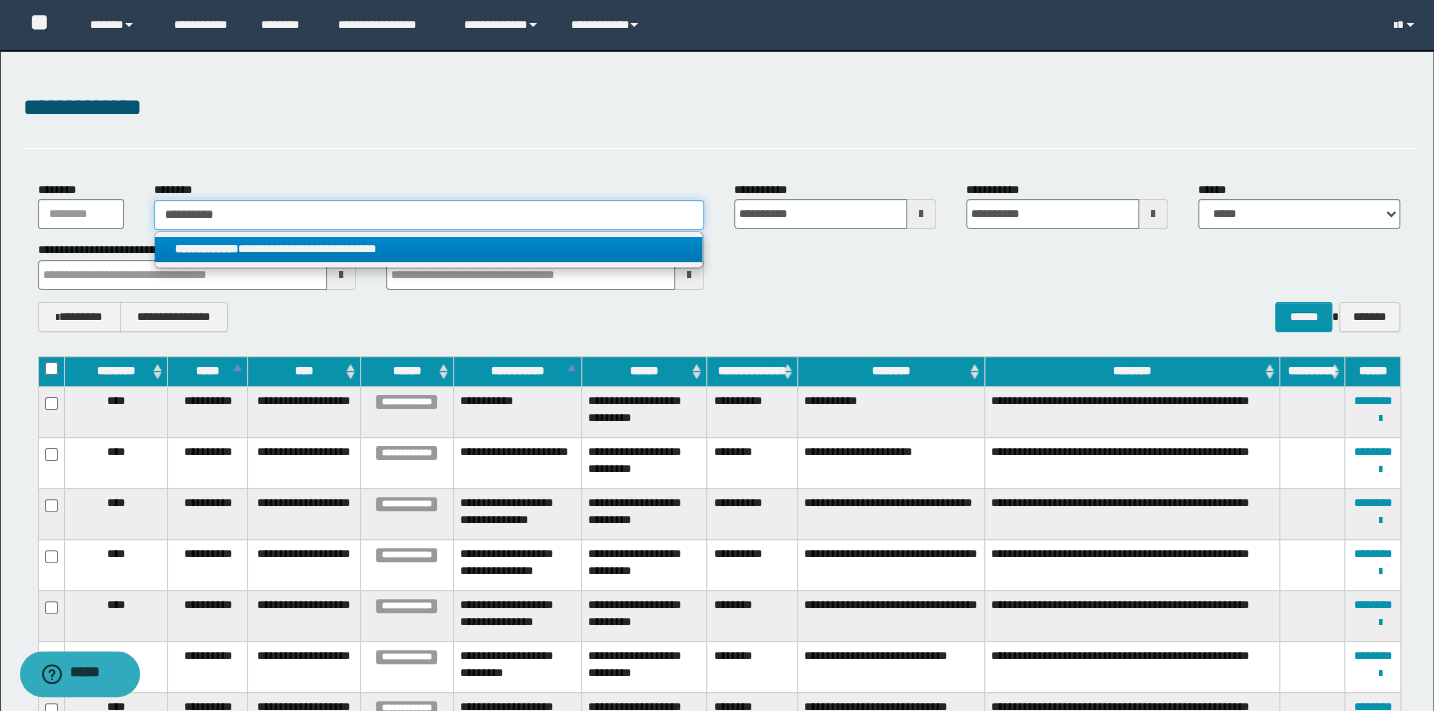 drag, startPoint x: 180, startPoint y: 211, endPoint x: 59, endPoint y: 210, distance: 121.004135 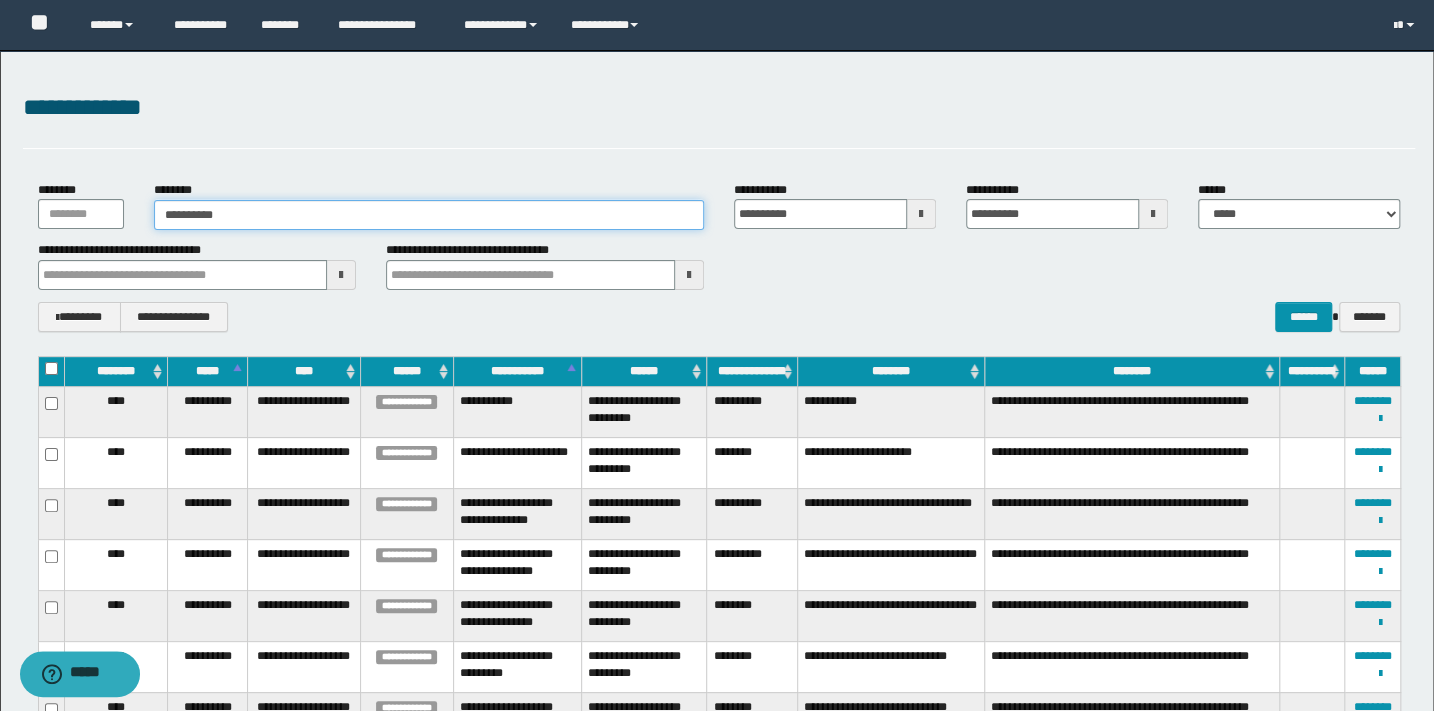 type on "**********" 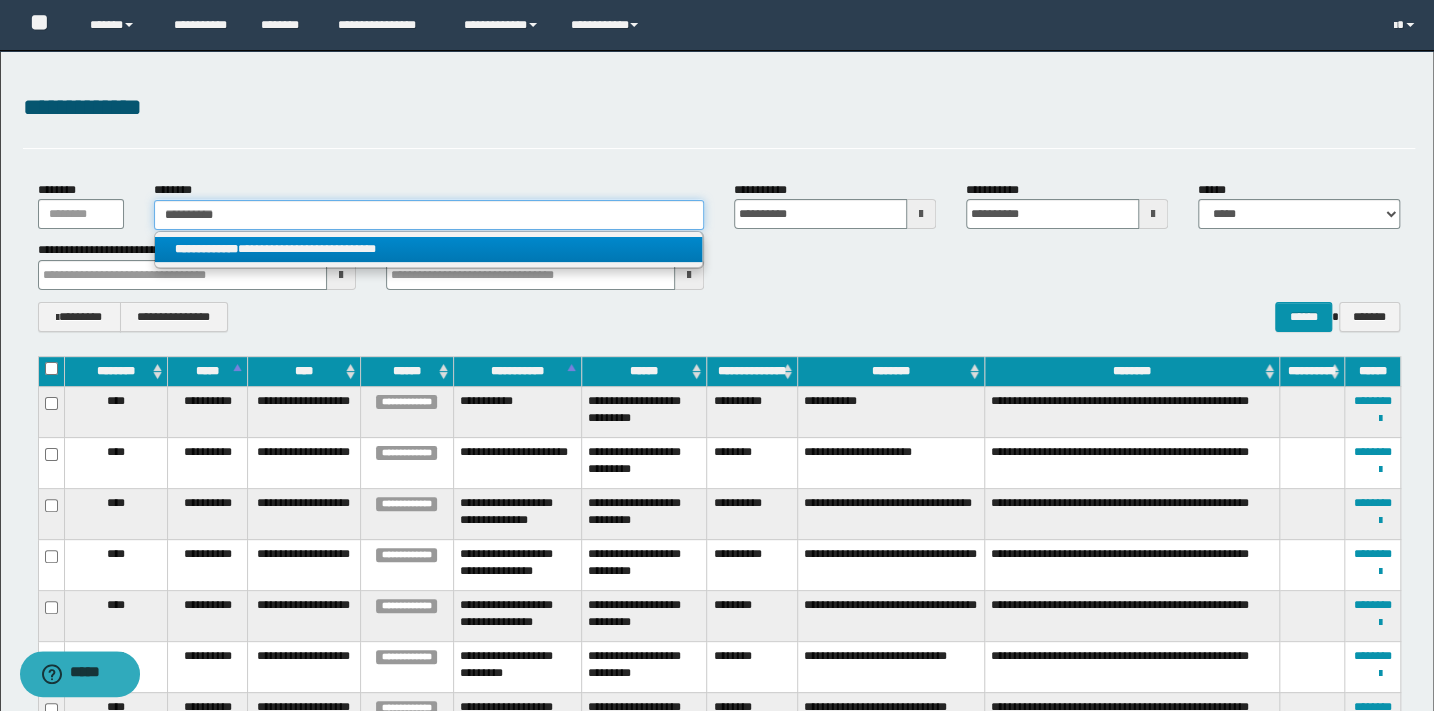 drag, startPoint x: 130, startPoint y: 213, endPoint x: 108, endPoint y: 213, distance: 22 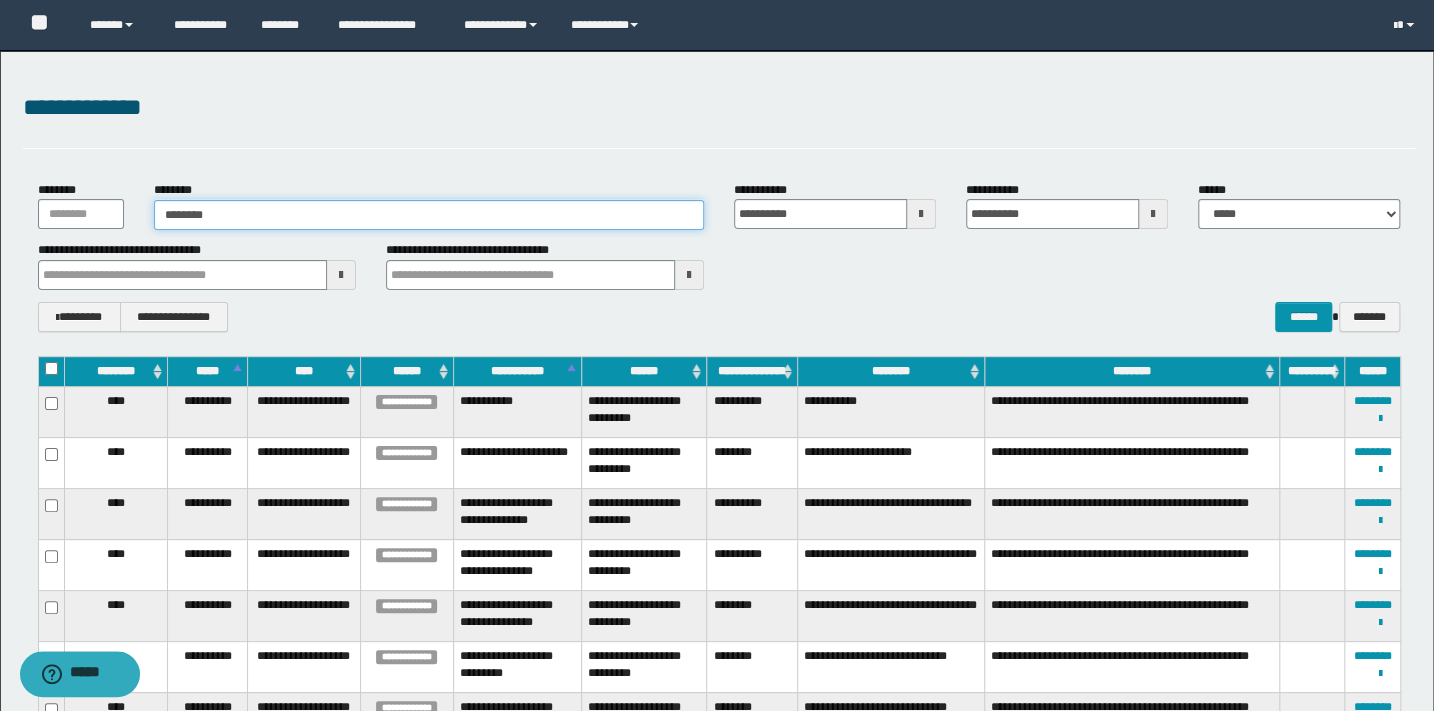 type on "********" 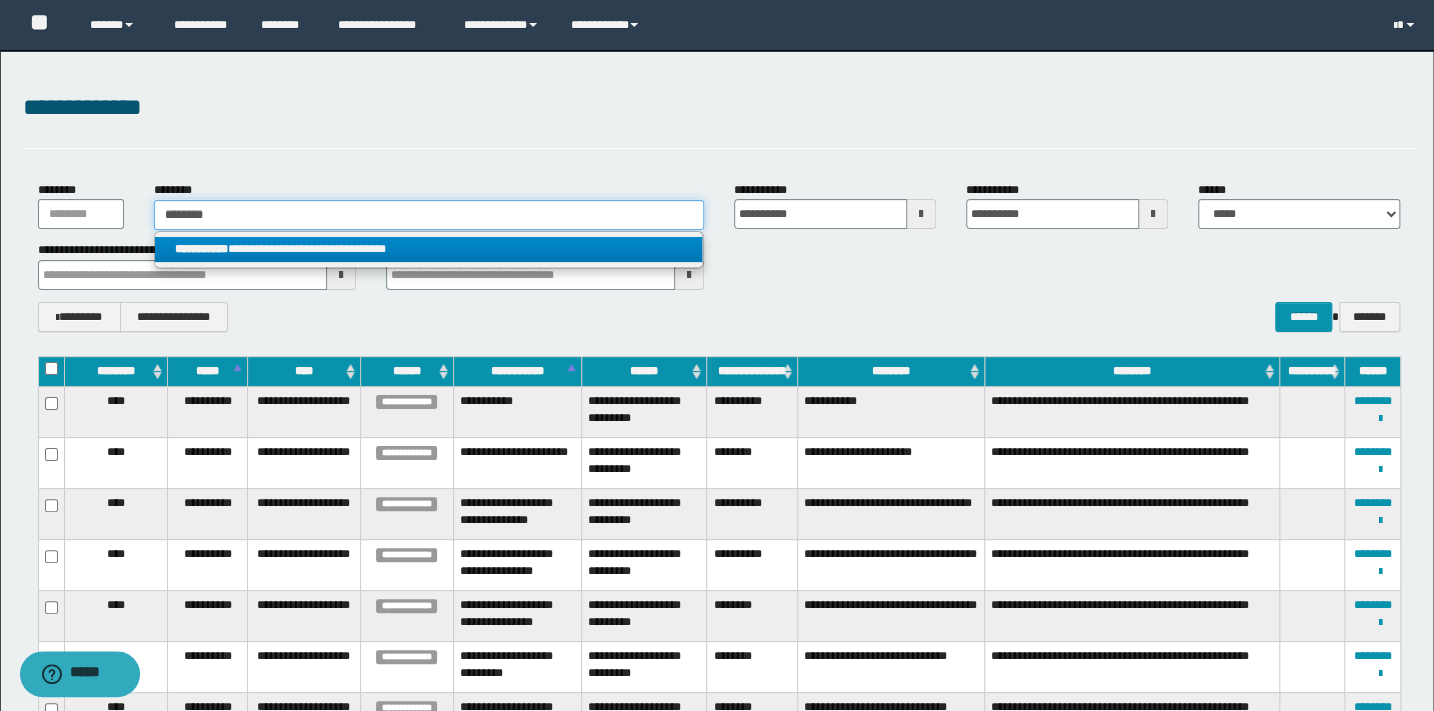 type on "********" 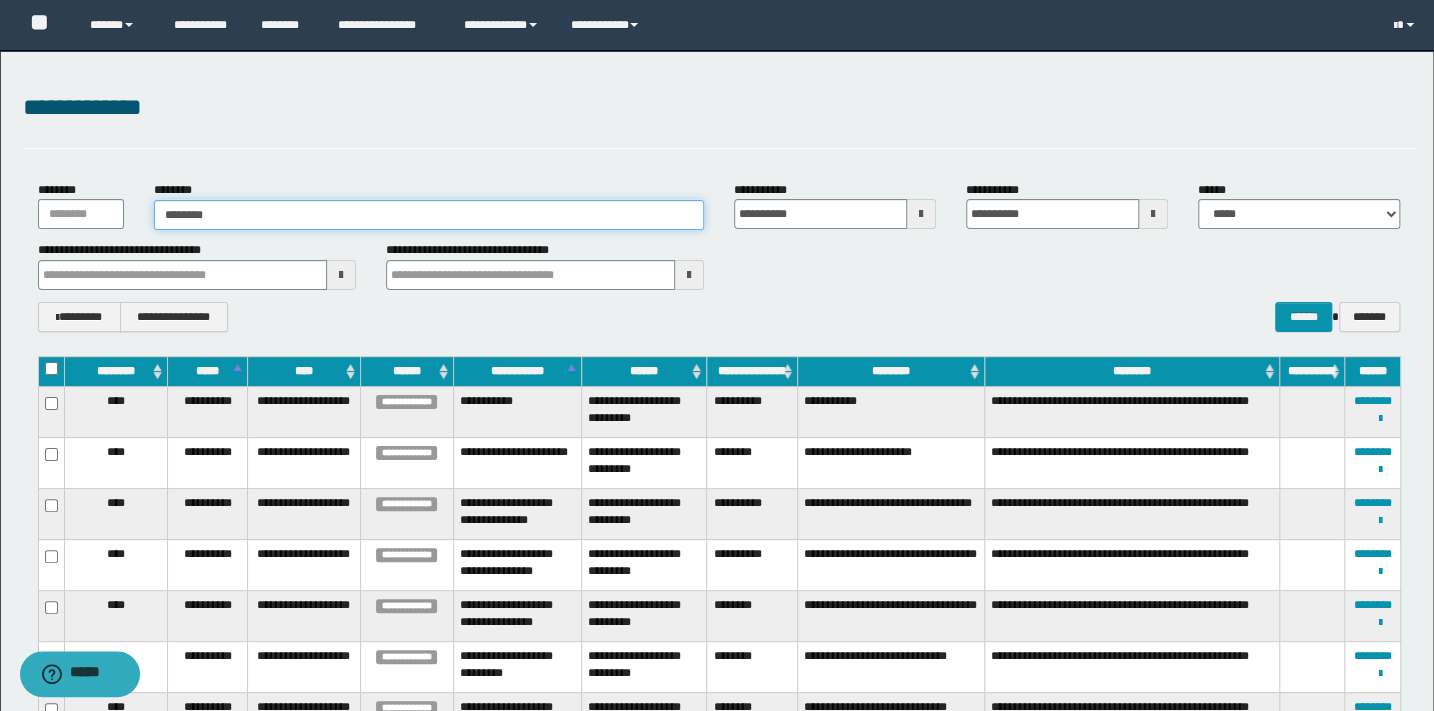 type on "********" 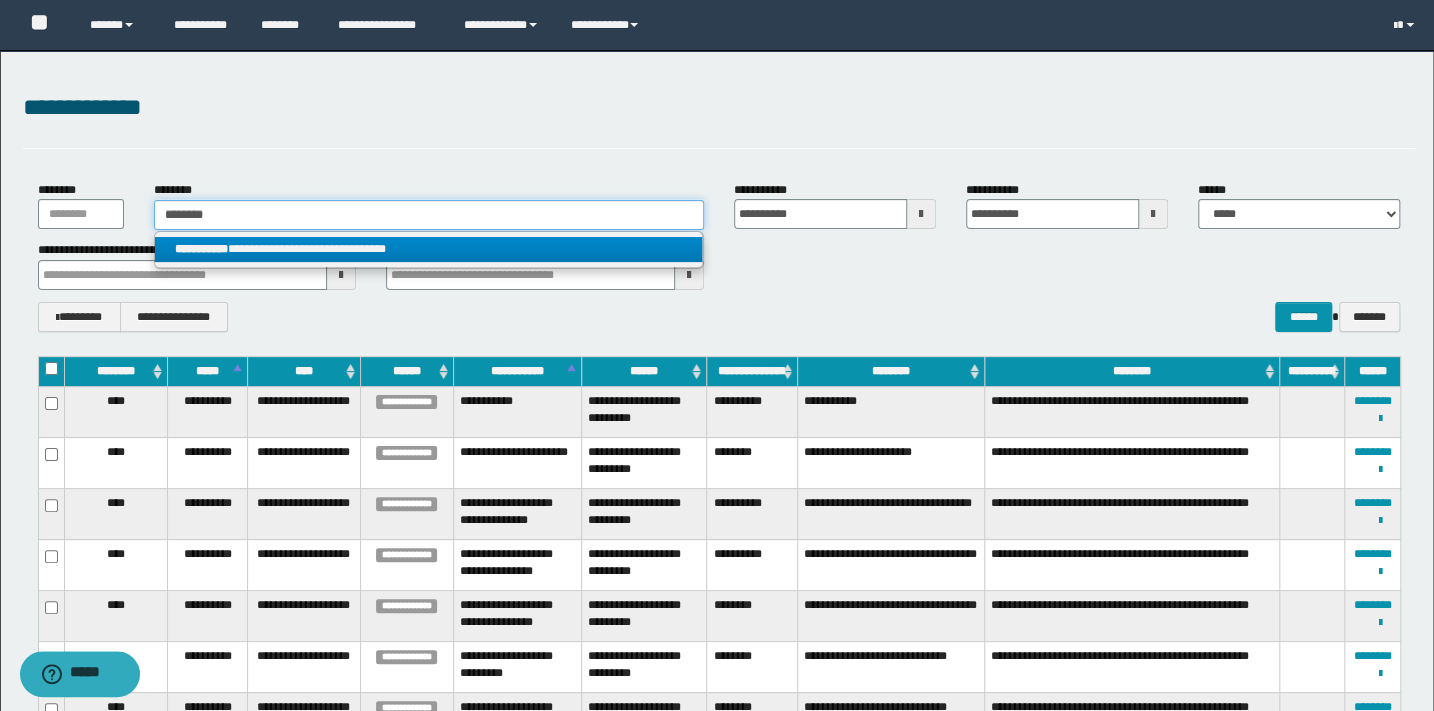 drag, startPoint x: 287, startPoint y: 213, endPoint x: -4, endPoint y: 210, distance: 291.01547 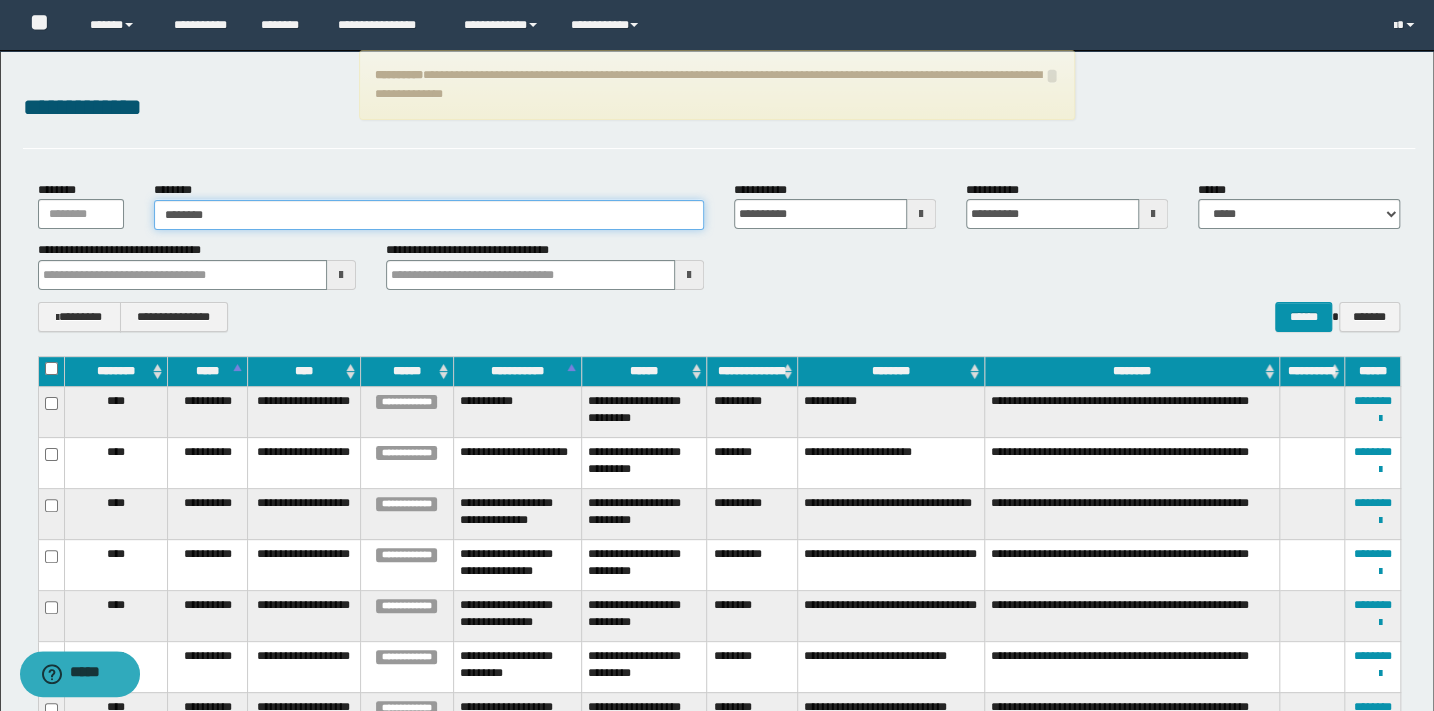 type on "********" 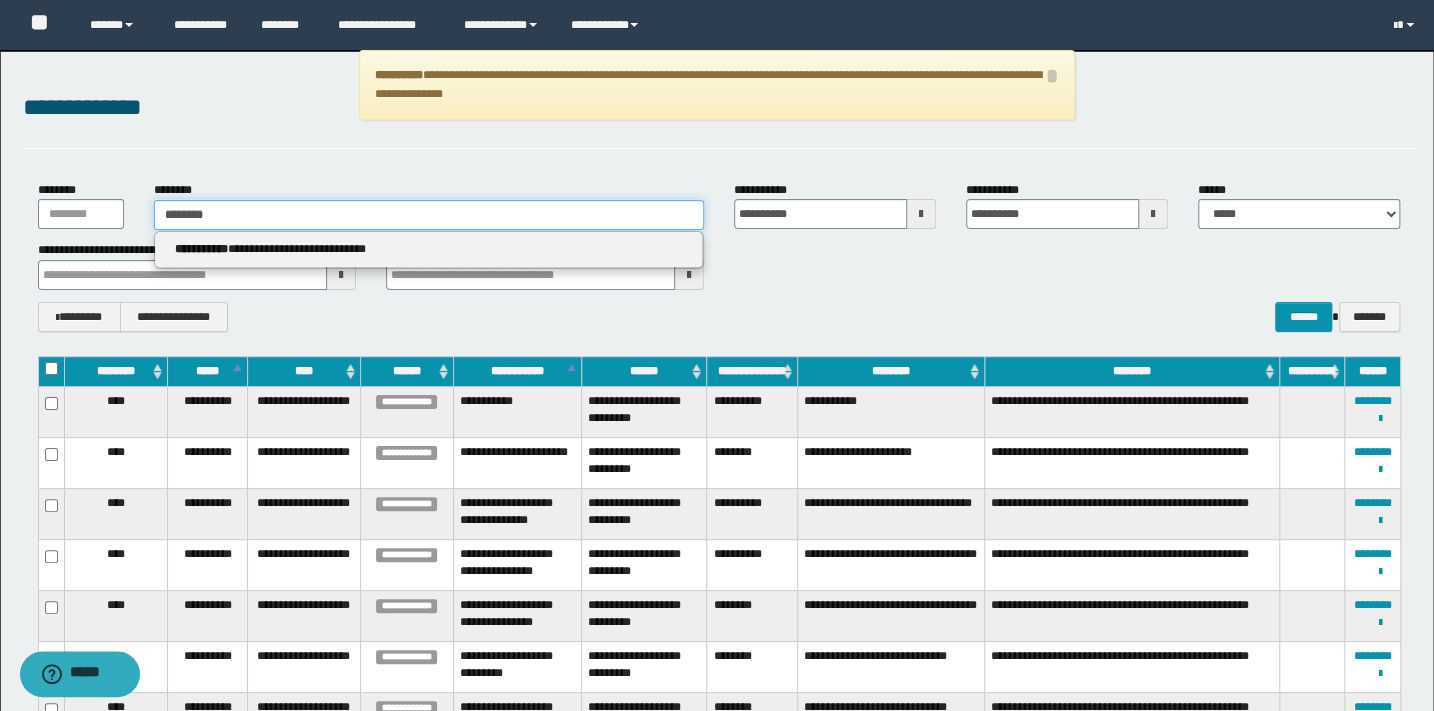 type on "********" 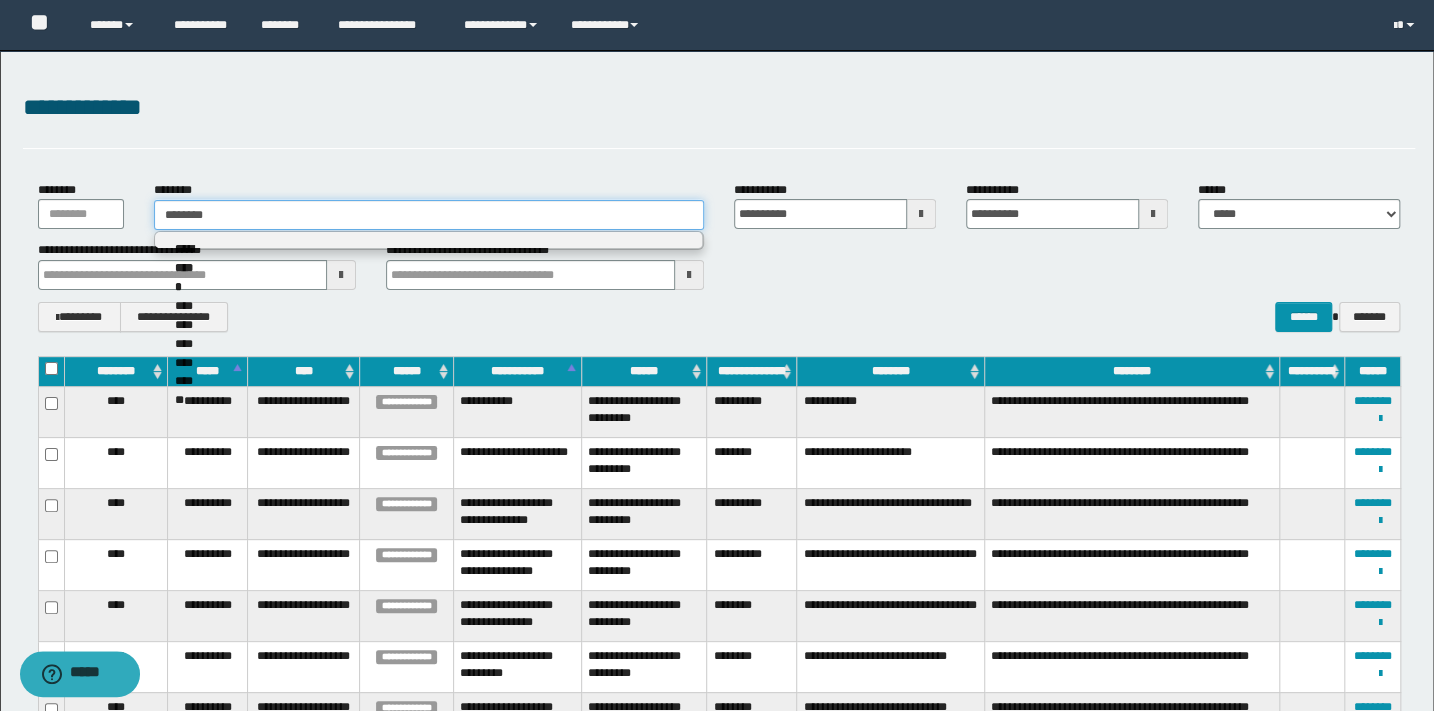 type on "********" 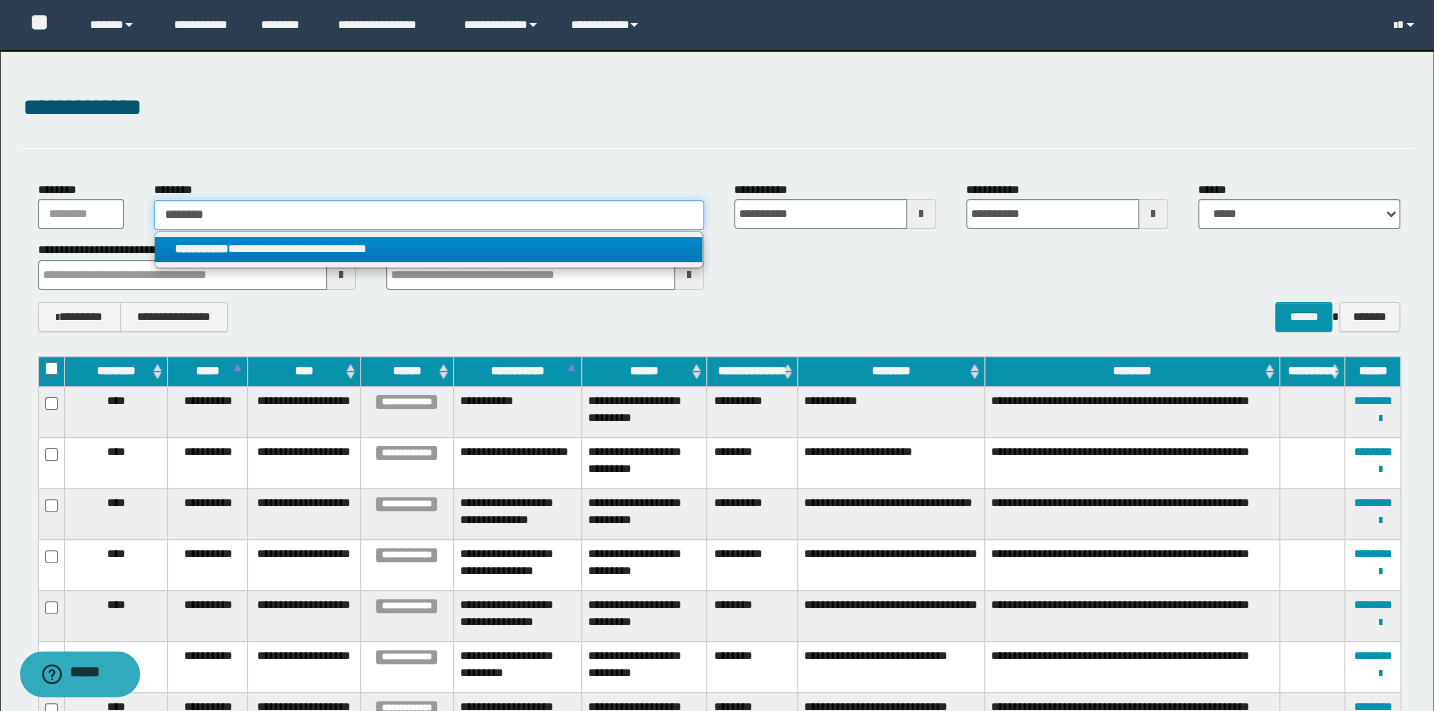 drag, startPoint x: 216, startPoint y: 219, endPoint x: 94, endPoint y: 219, distance: 122 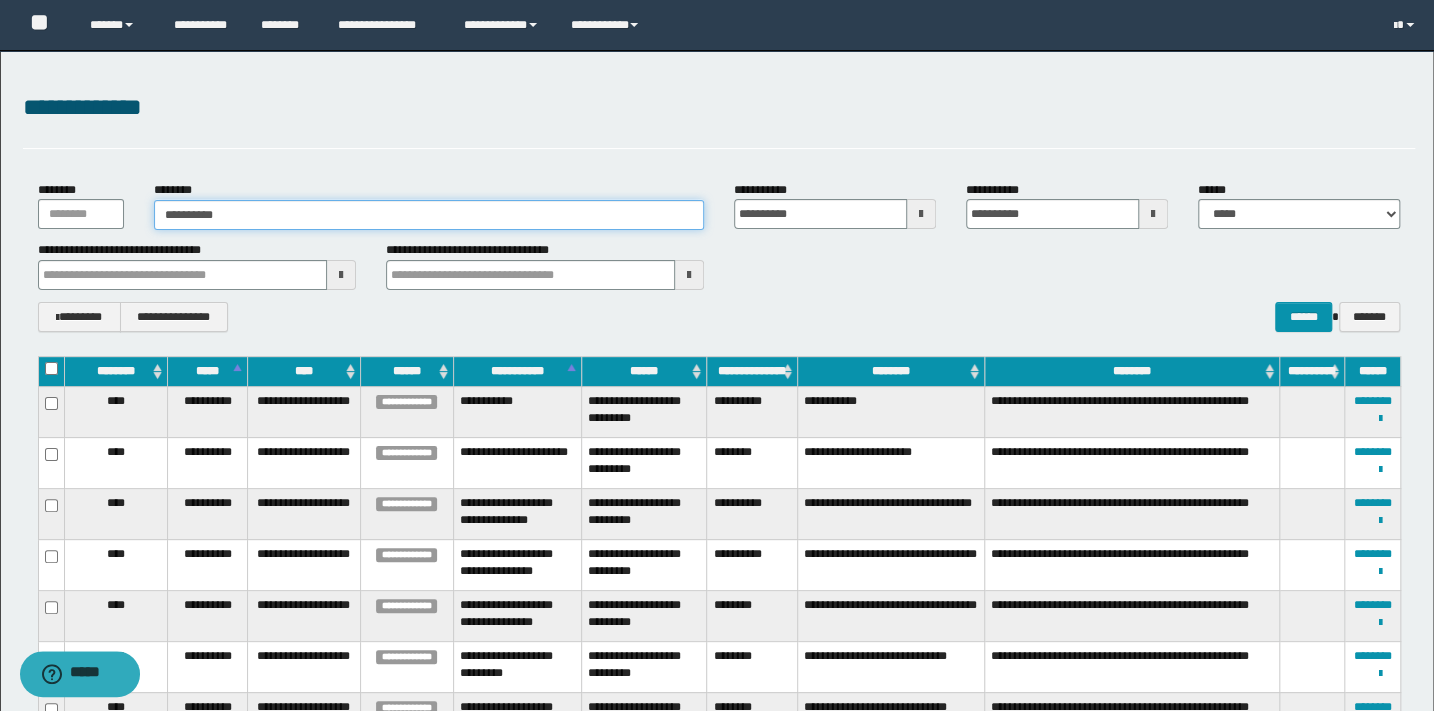 type on "**********" 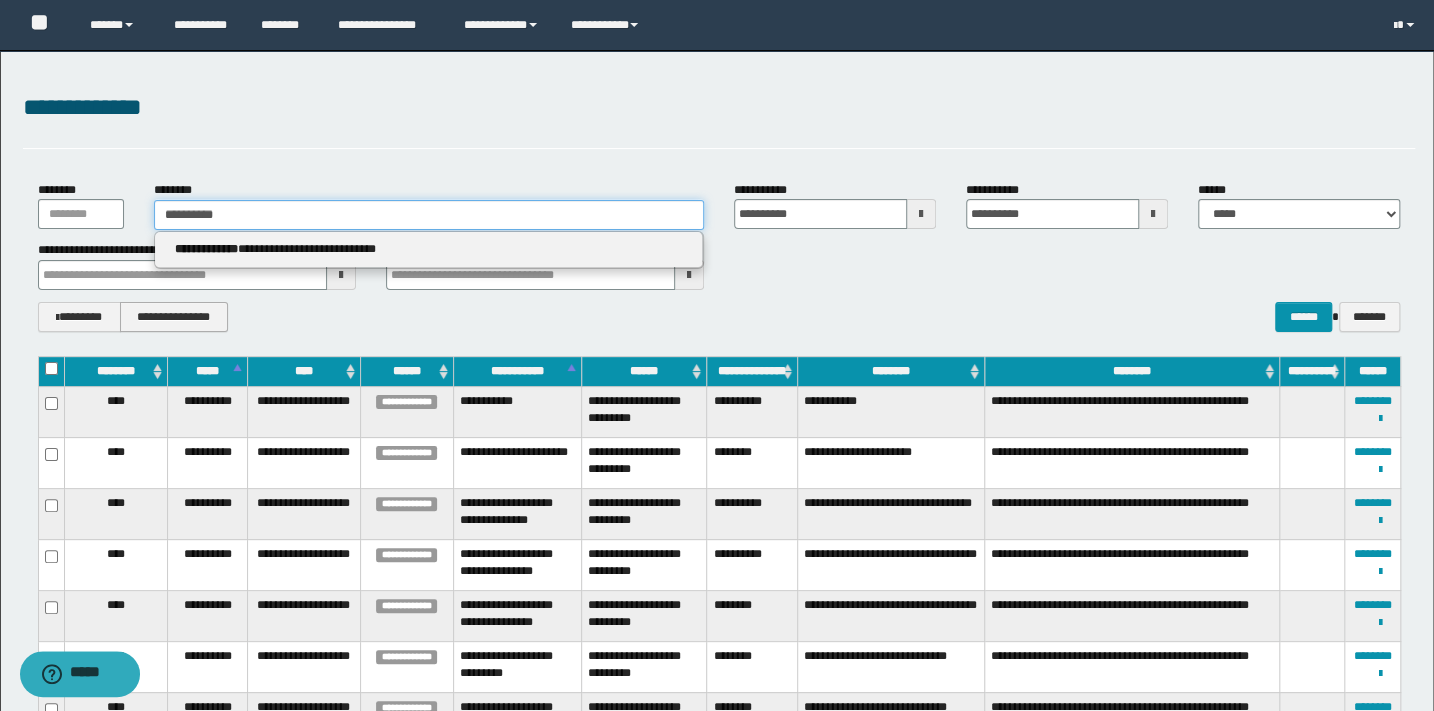 type on "**********" 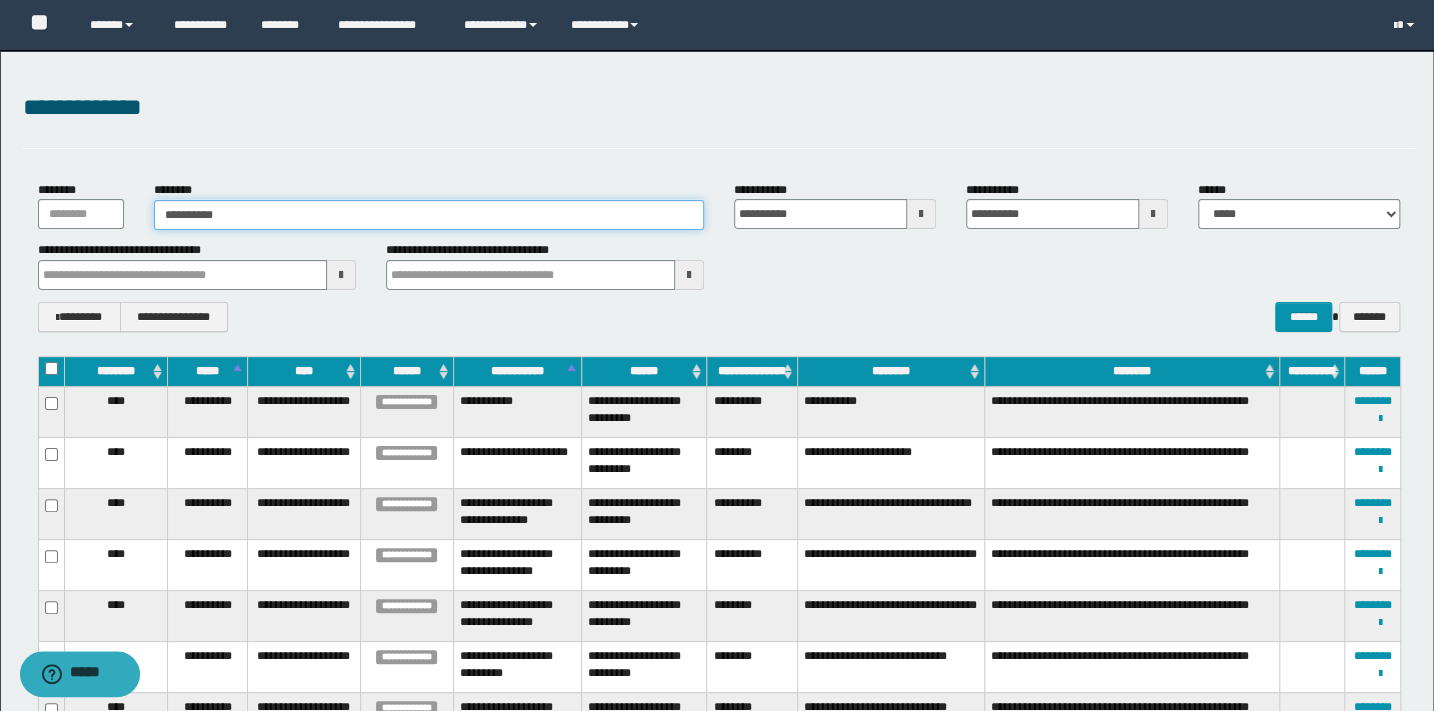 type on "**********" 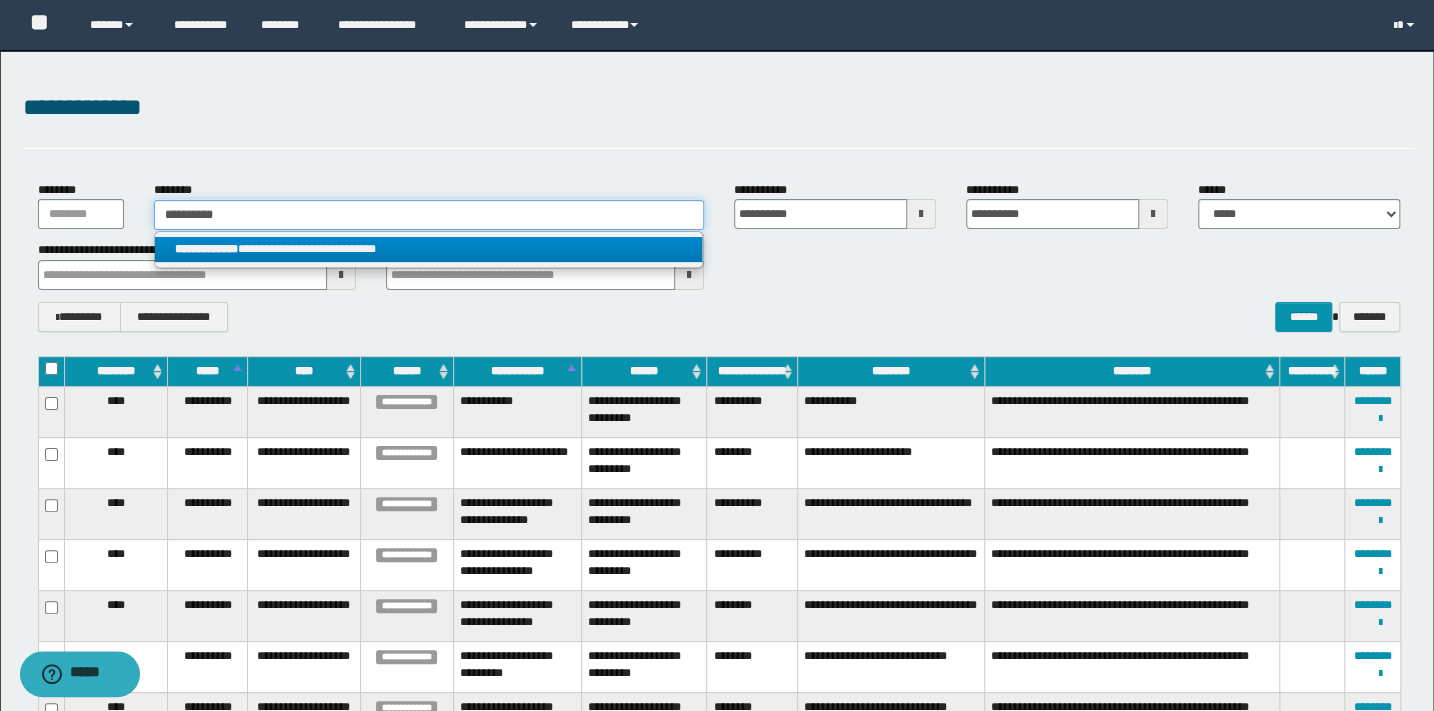 drag, startPoint x: 47, startPoint y: 206, endPoint x: 25, endPoint y: 206, distance: 22 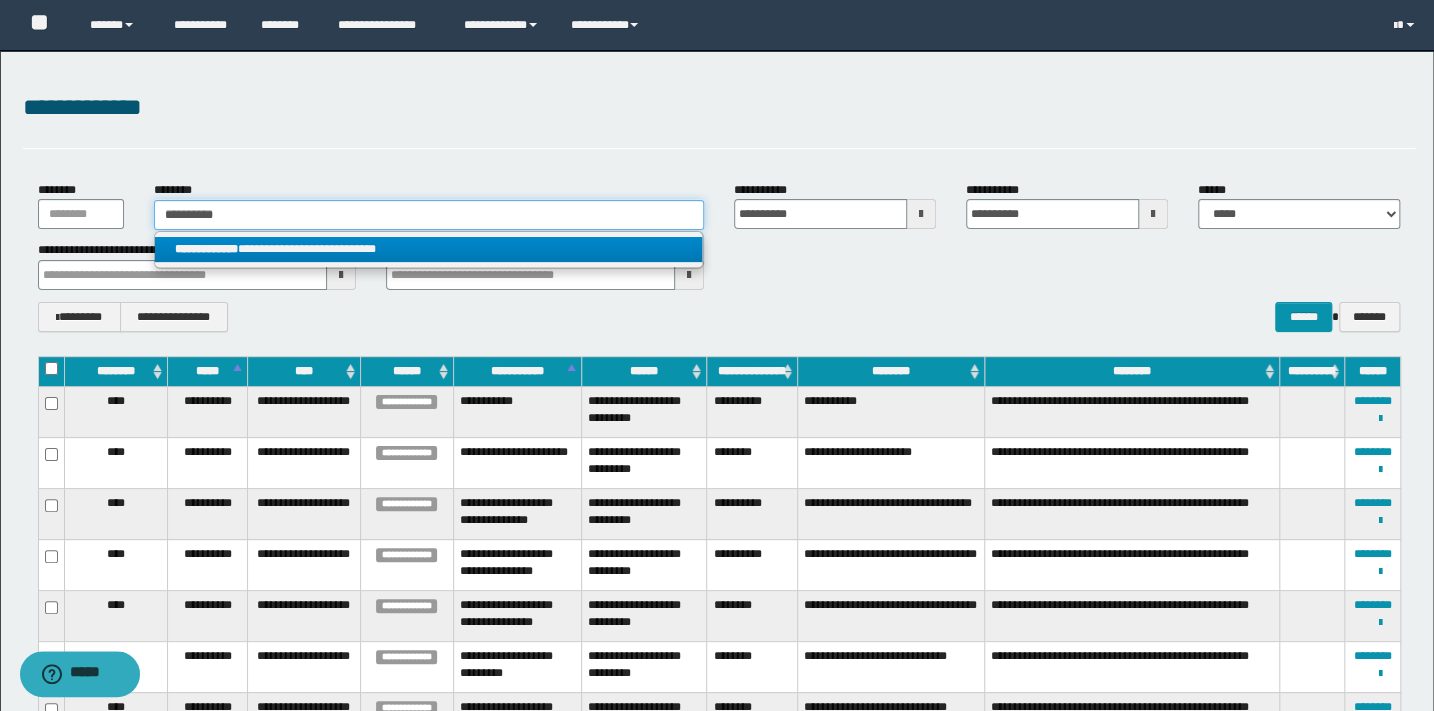 click on "**********" at bounding box center [719, 205] 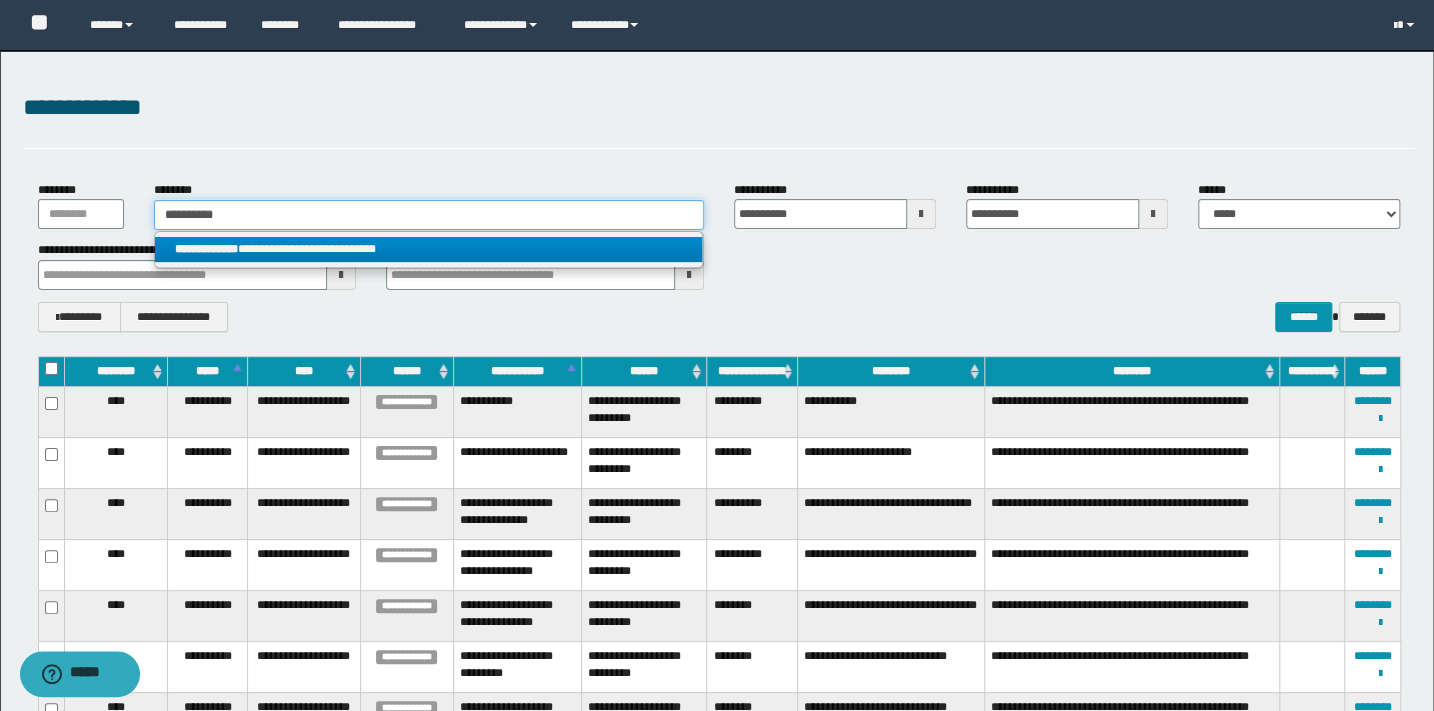 type 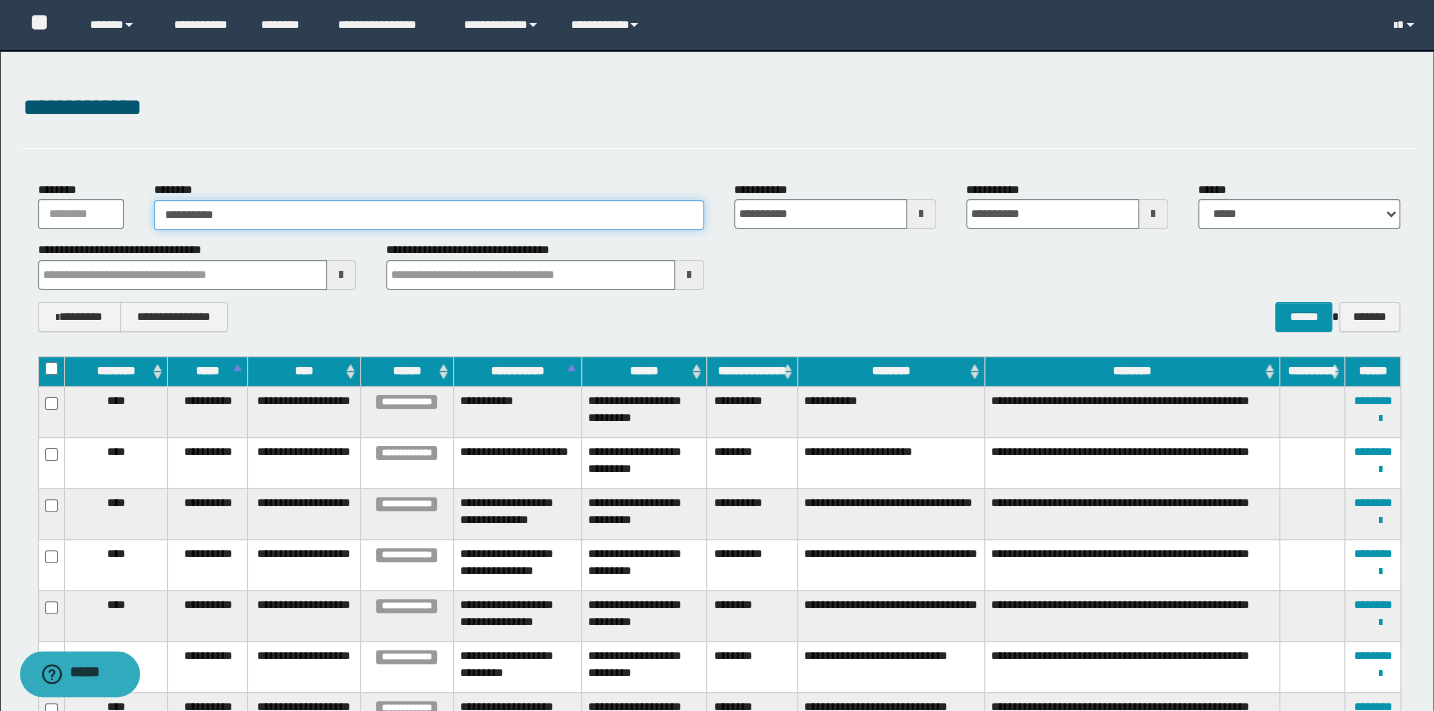 type on "**********" 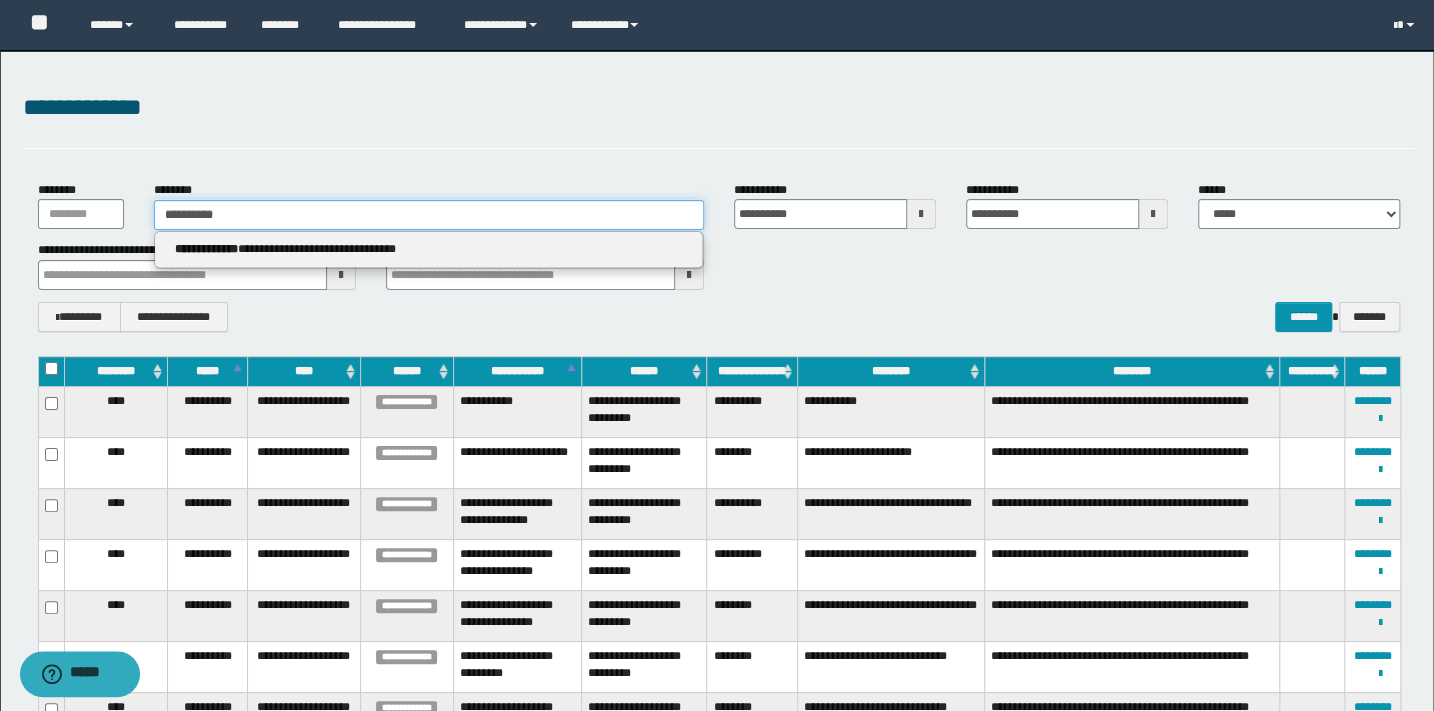 type on "**********" 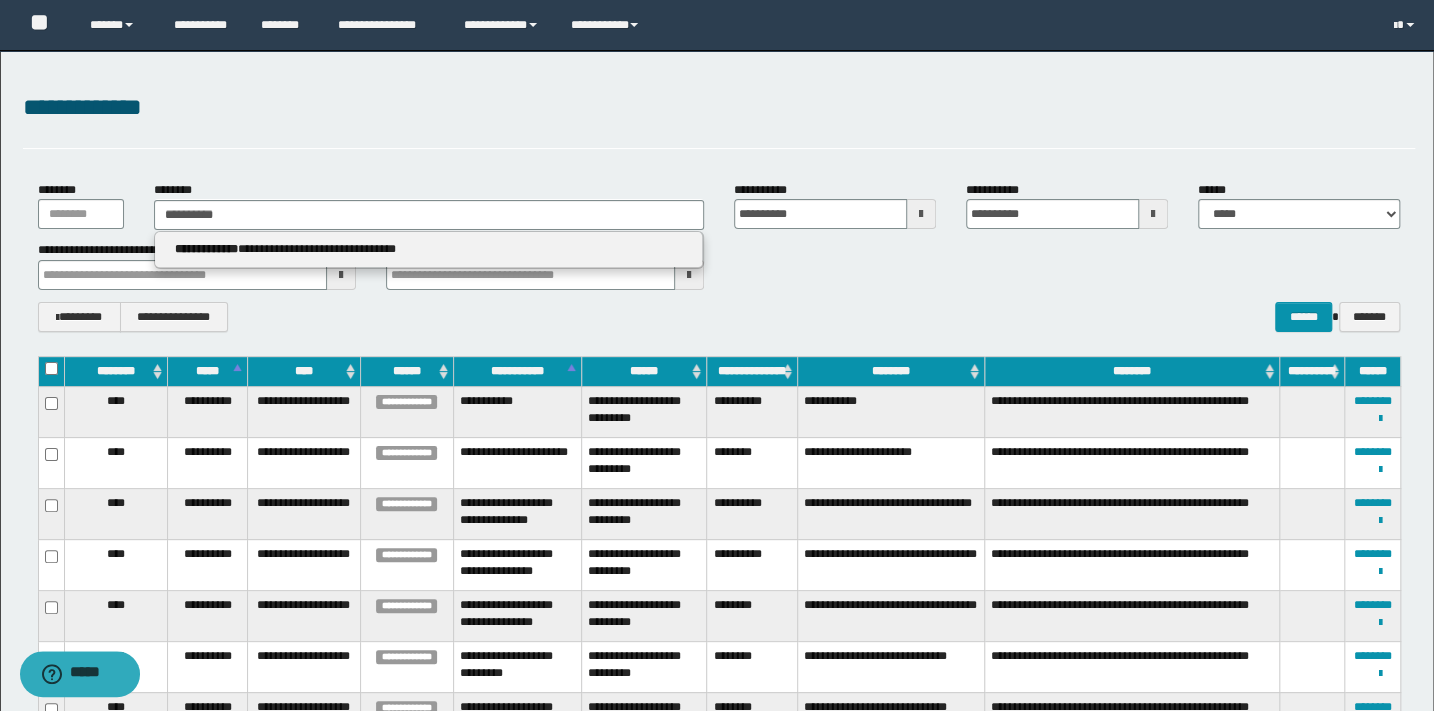 type 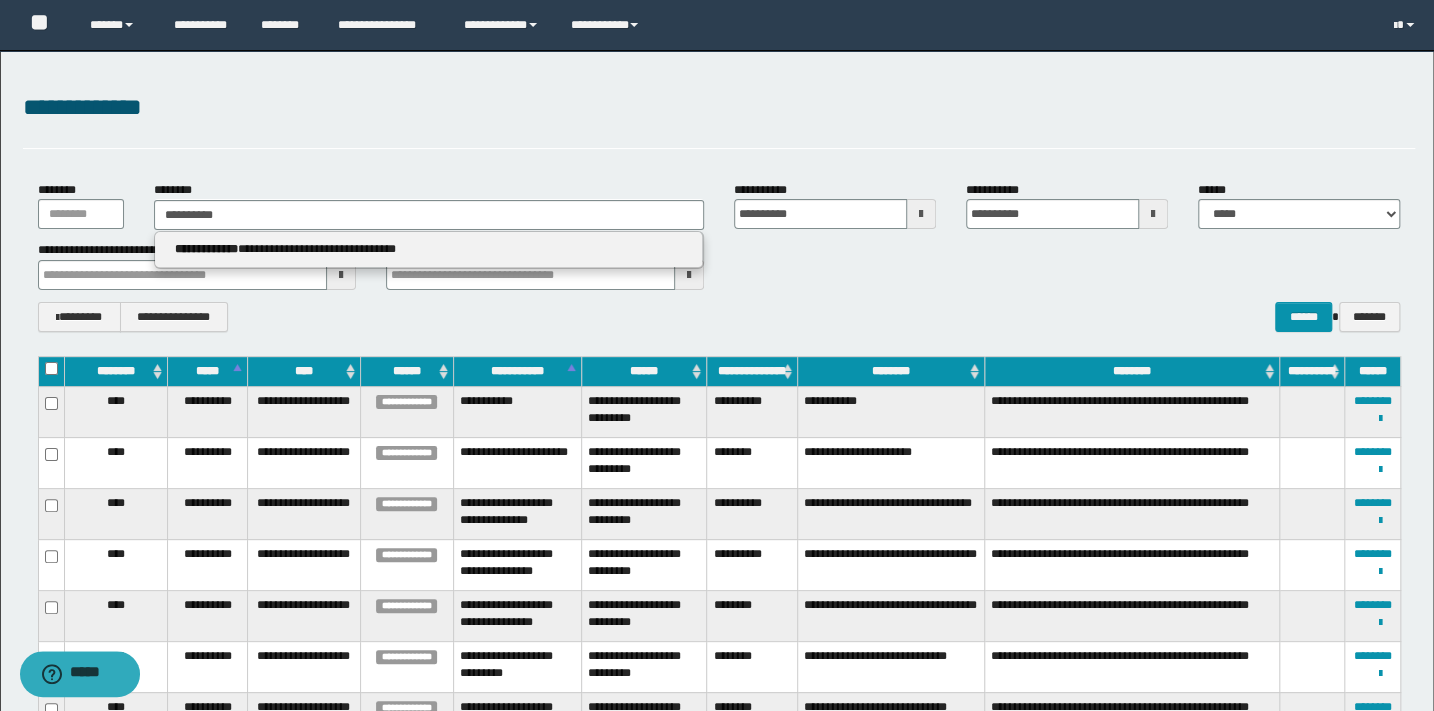 click on "**********" at bounding box center [717, 1531] 